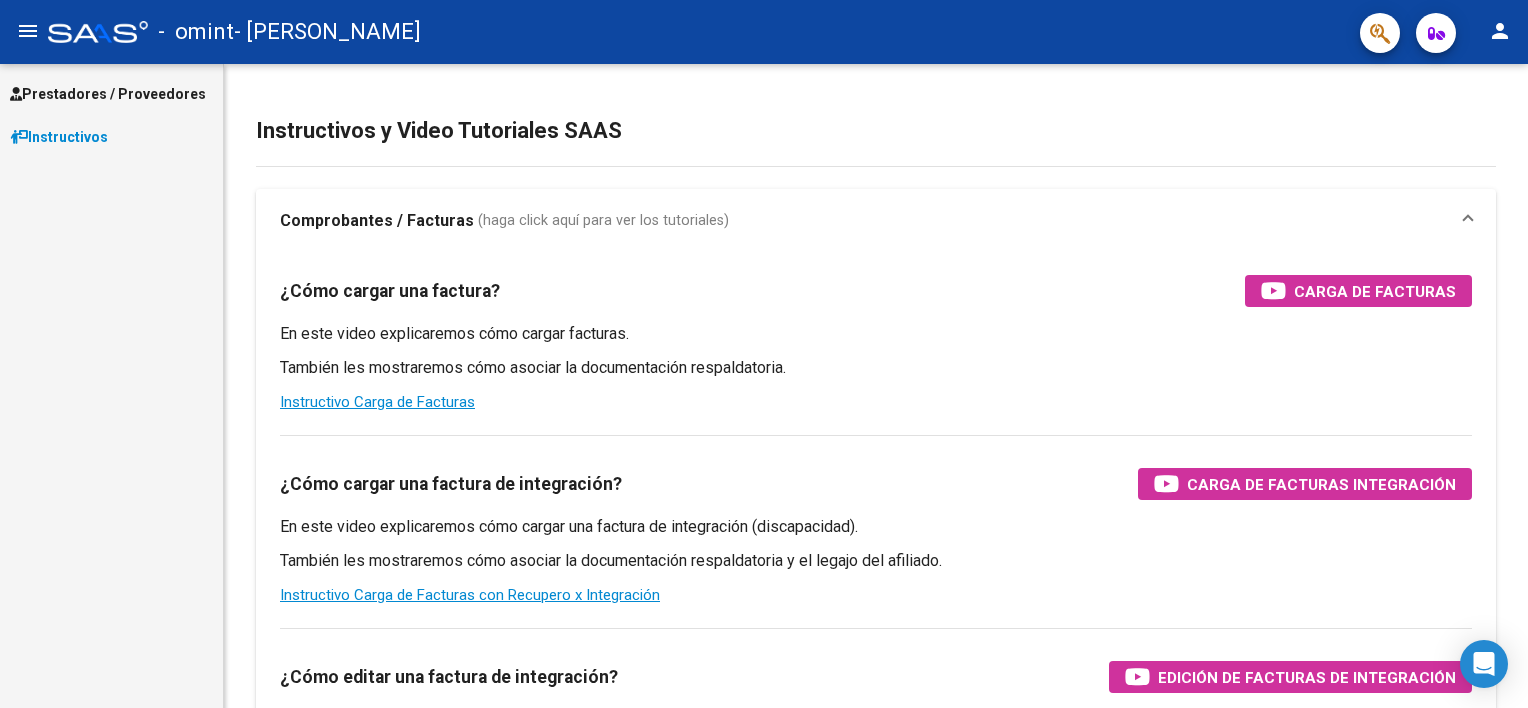 scroll, scrollTop: 0, scrollLeft: 0, axis: both 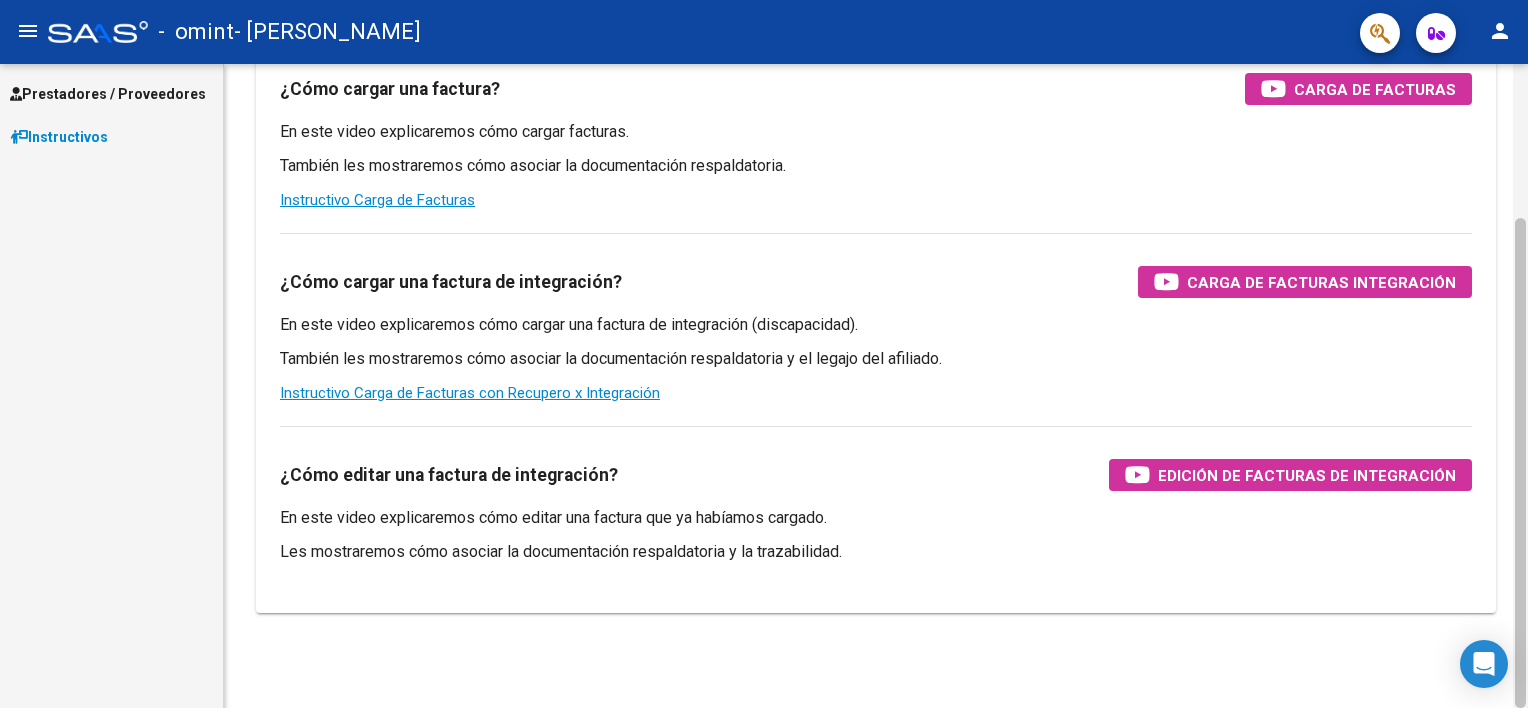 click on "menu -   omint   - [PERSON_NAME] person    Prestadores / Proveedores Facturas - Listado/Carga Facturas - Documentación Pagos x Transferencia Auditorías - Listado Auditorías - Comentarios Auditorías - Cambios Área Prestadores - Listado    Instructivos Instructivos y Video Tutoriales SAAS Comprobantes / Facturas     (haga click aquí para ver los tutoriales) ¿Cómo cargar una factura?    Carga de Facturas En este video explicaremos cómo cargar facturas. También les mostraremos cómo asociar la documentación respaldatoria. Instructivo Carga de Facturas ¿Cómo cargar una factura de integración?    Carga de Facturas Integración En este video explicaremos cómo cargar una factura de integración (discapacidad). También les mostraremos cómo asociar la documentación respaldatoria y el legajo del afiliado. Instructivo Carga de Facturas con Recupero x Integración ¿Cómo editar una factura de integración?    Edición de Facturas de integración [DATE] Notifications people info" at bounding box center (764, 354) 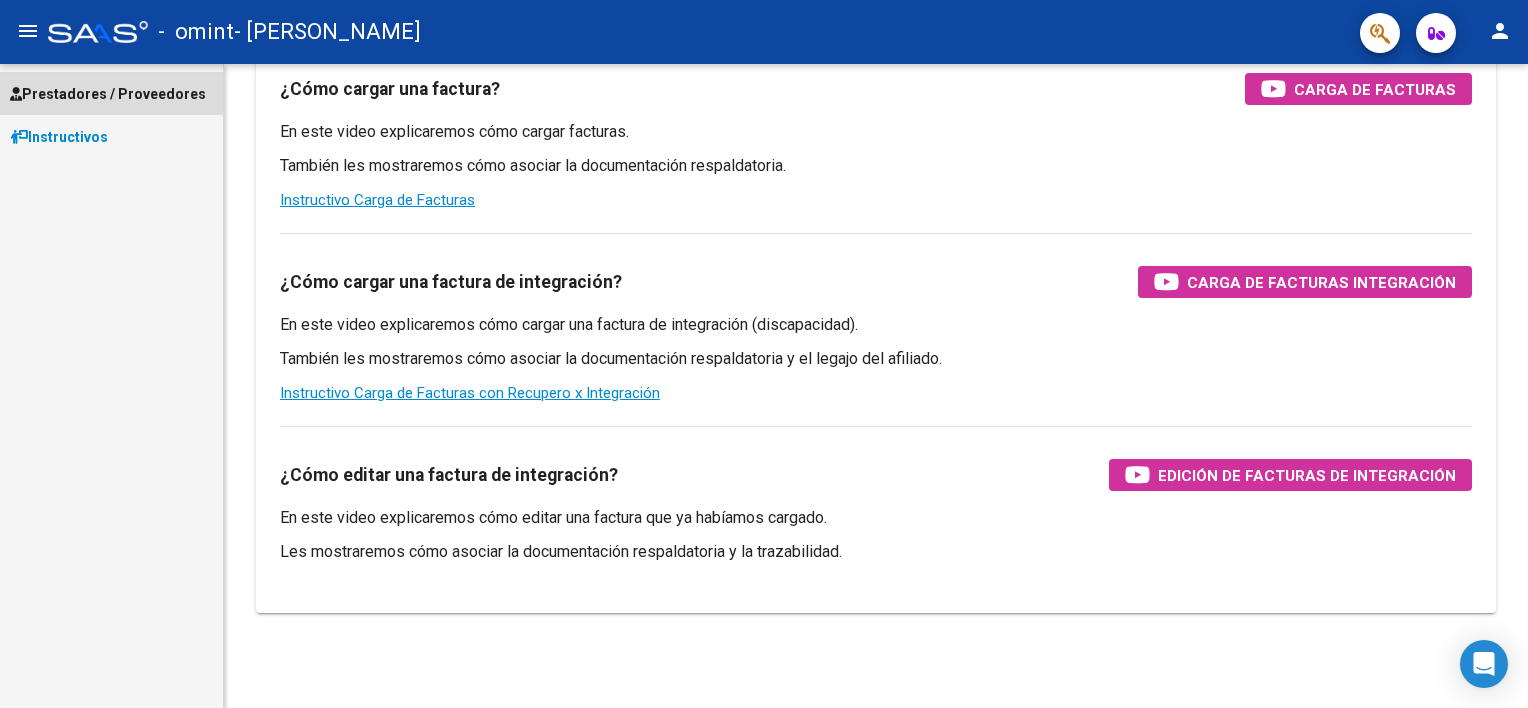 click on "Prestadores / Proveedores" at bounding box center [108, 94] 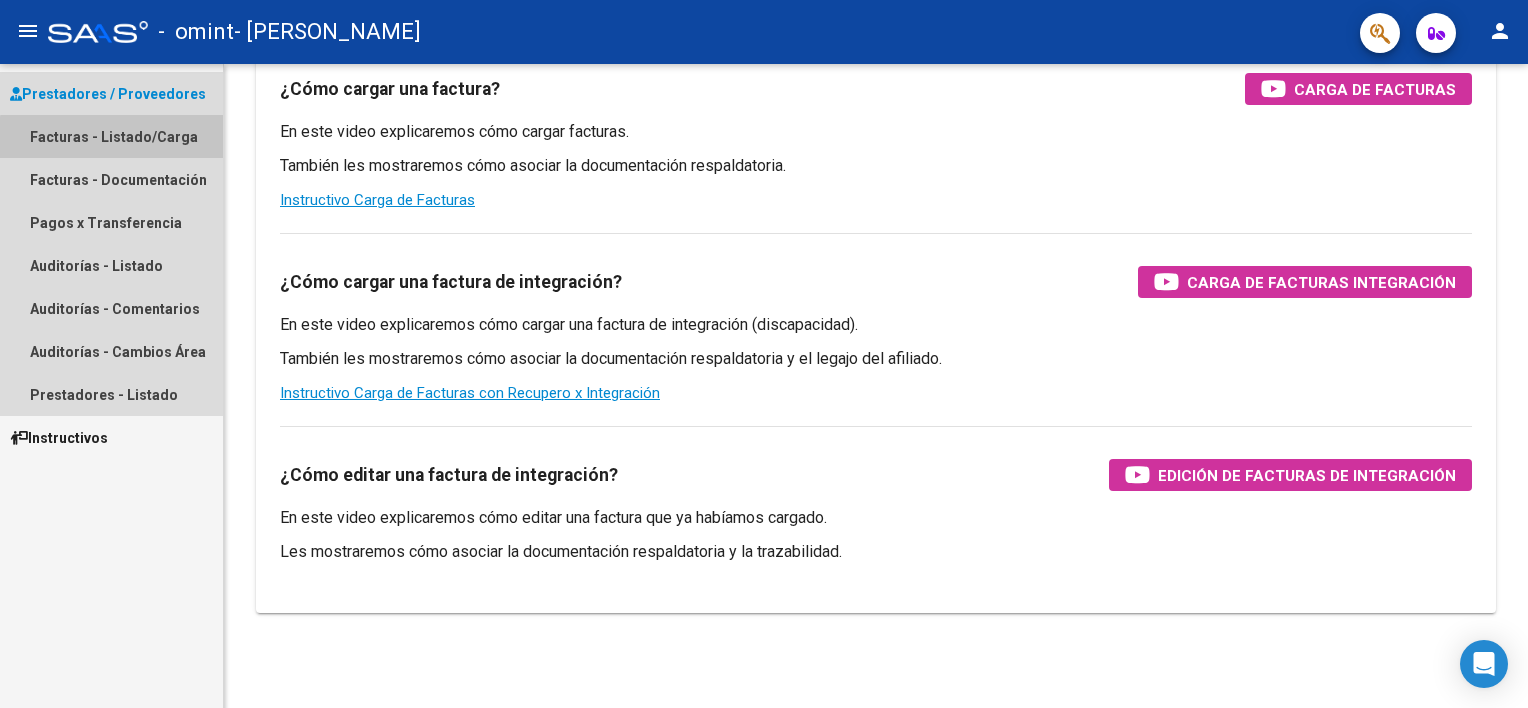 click on "Facturas - Listado/Carga" at bounding box center [111, 136] 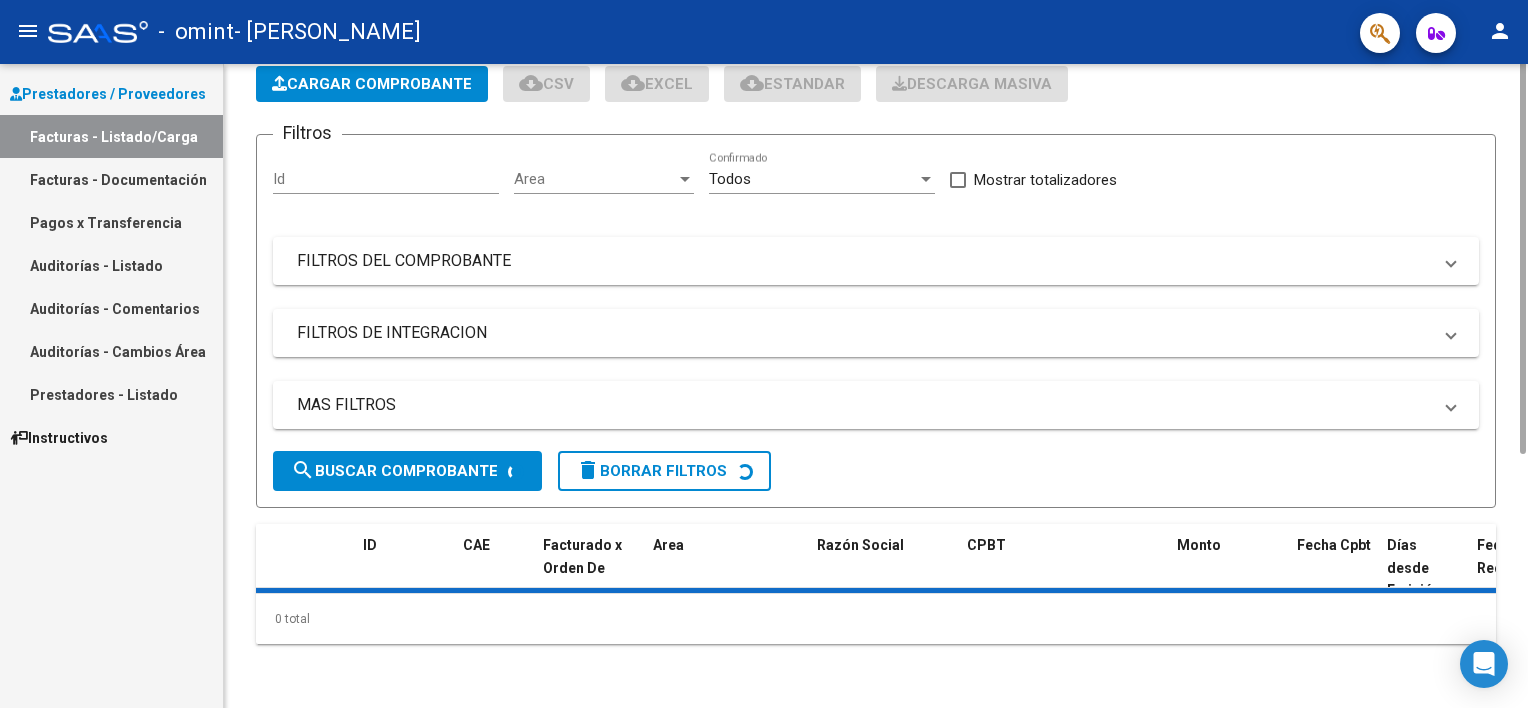 scroll, scrollTop: 0, scrollLeft: 0, axis: both 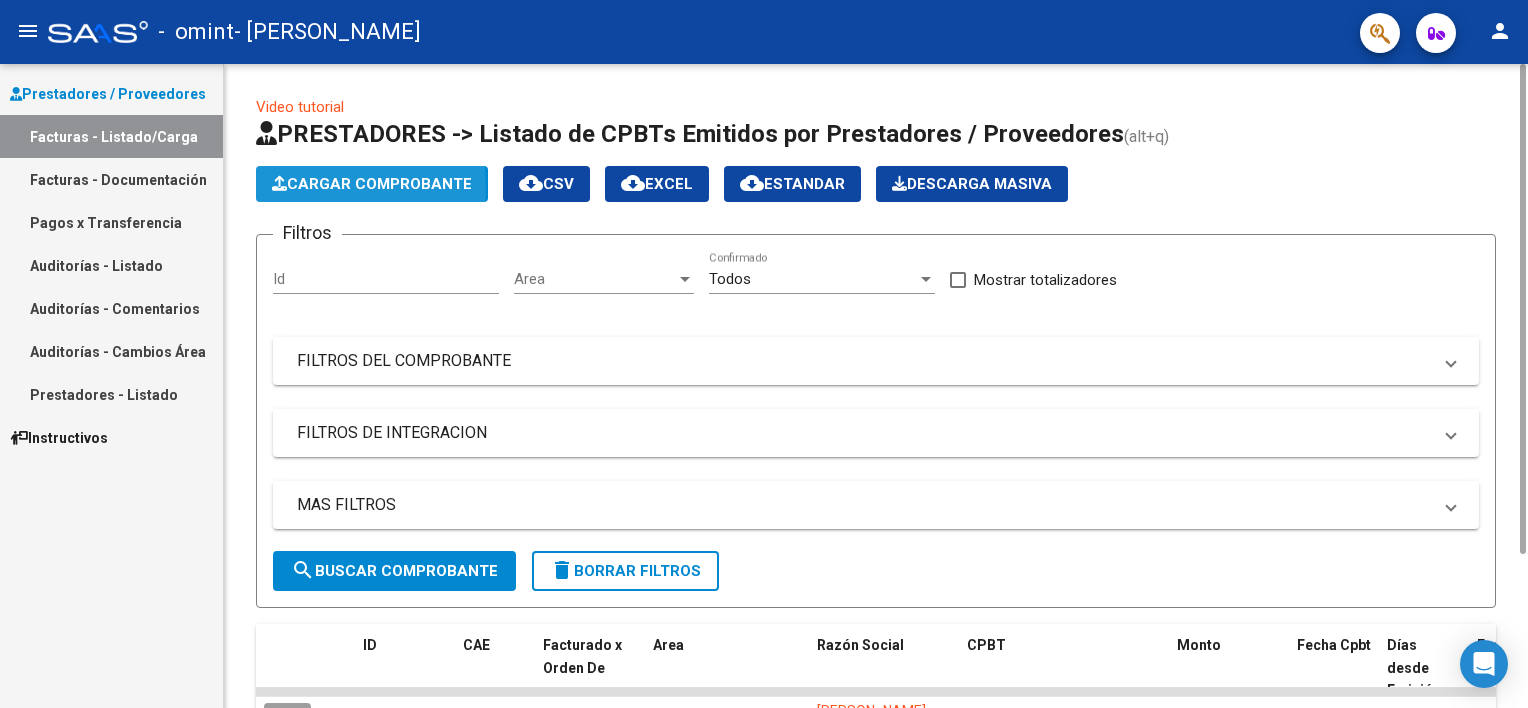 click on "Cargar Comprobante" 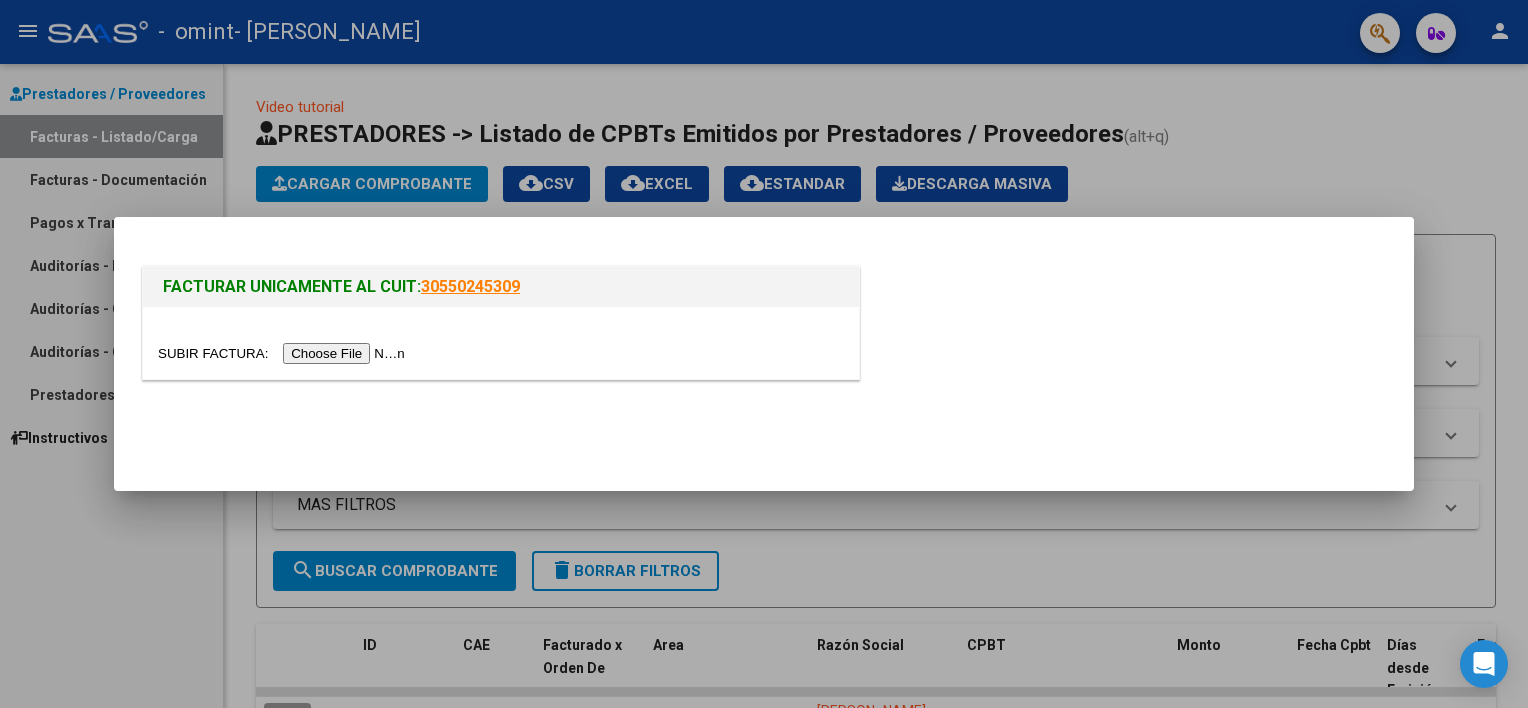 click at bounding box center (764, 354) 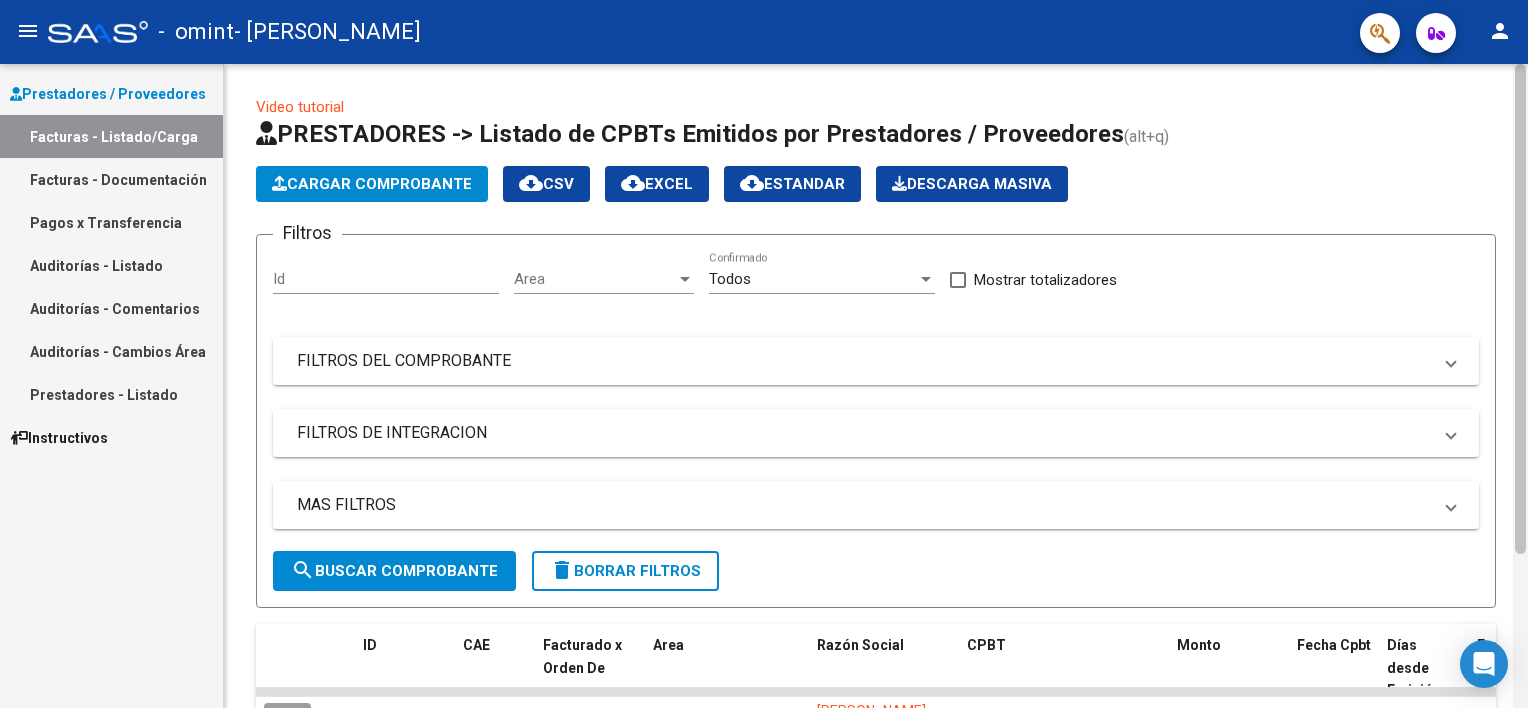 scroll, scrollTop: 172, scrollLeft: 0, axis: vertical 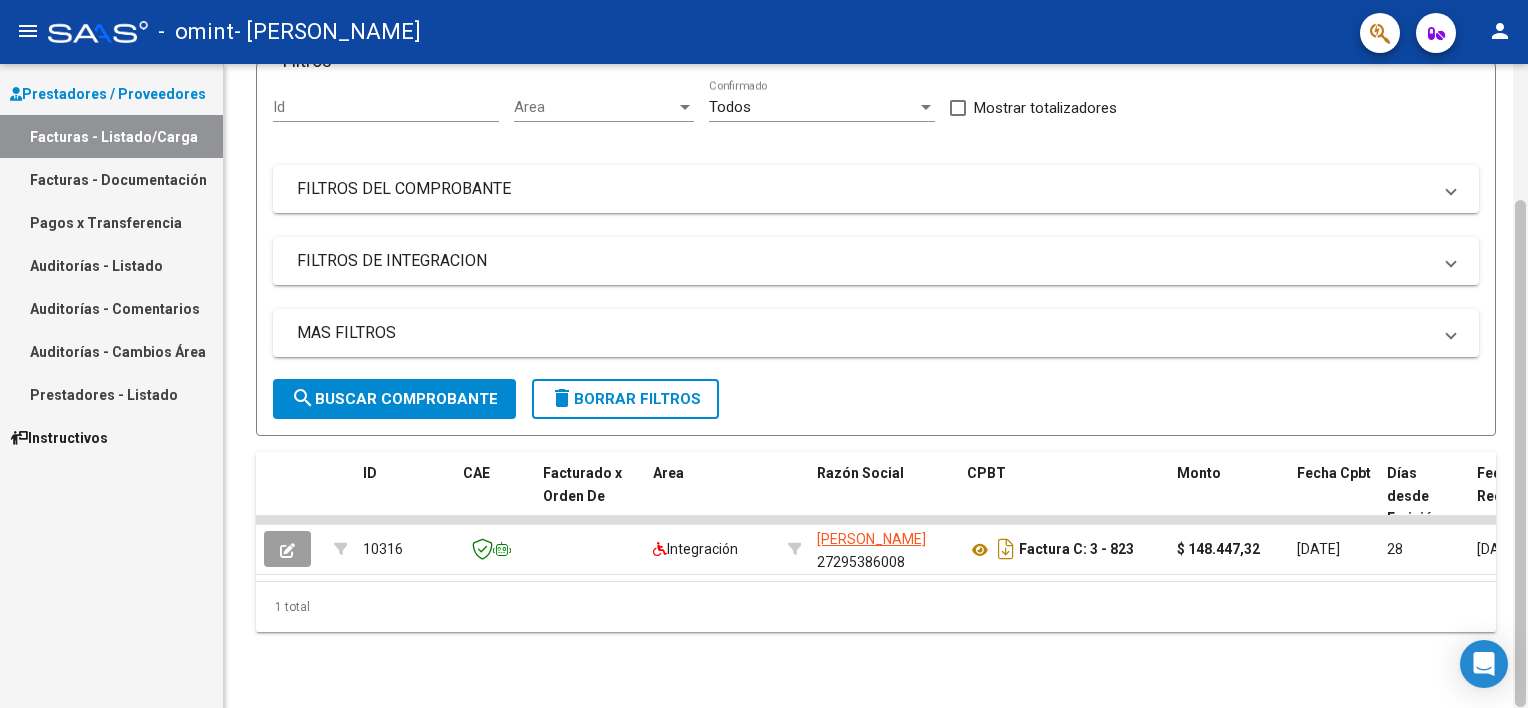 click on "menu -   omint   - [PERSON_NAME] person    Prestadores / Proveedores Facturas - Listado/Carga Facturas - Documentación Pagos x Transferencia Auditorías - Listado Auditorías - Comentarios Auditorías - Cambios Área Prestadores - Listado    Instructivos  Video tutorial   PRESTADORES -> Listado de CPBTs Emitidos por Prestadores / Proveedores (alt+q)   Cargar Comprobante
cloud_download  CSV  cloud_download  EXCEL  cloud_download  Estandar   Descarga Masiva
Filtros Id Area Area Todos  Confirmado   Mostrar totalizadores   FILTROS DEL COMPROBANTE  Comprobante Tipo Comprobante Tipo Start date – Fec. Comprobante Desde / Hasta Días Emisión Desde(cant. días) Días Emisión Hasta(cant. días) CUIT / Razón Social Pto. Venta Nro. Comprobante Código SSS CAE Válido CAE Válido Todos  Cargado Módulo Hosp. Todos  Tiene facturacion Apócrifa Hospital Refes  FILTROS DE INTEGRACION  Período De Prestación Campos del Archivo de Rendición Devuelto x SSS (dr_envio) Todos  Tipo de Registro –" at bounding box center (764, 354) 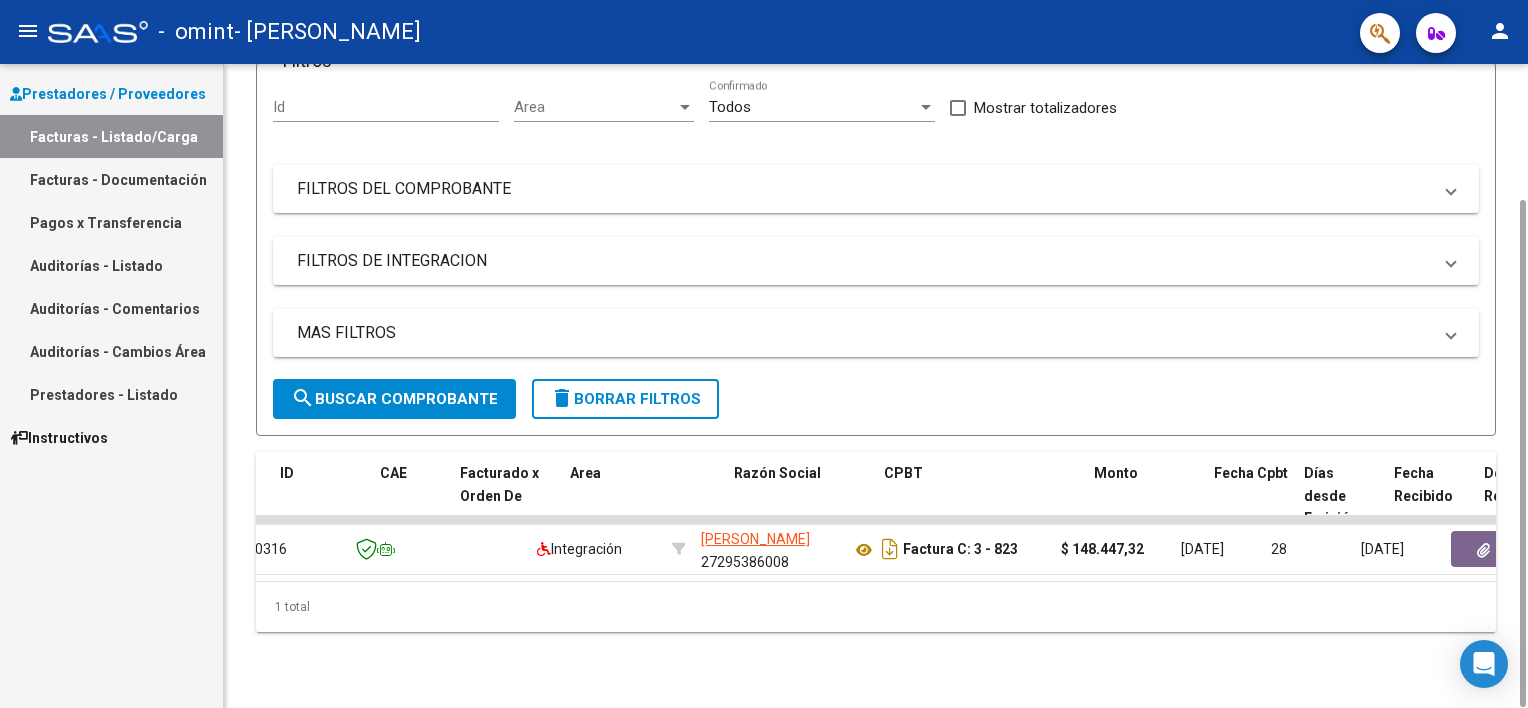 scroll, scrollTop: 0, scrollLeft: 0, axis: both 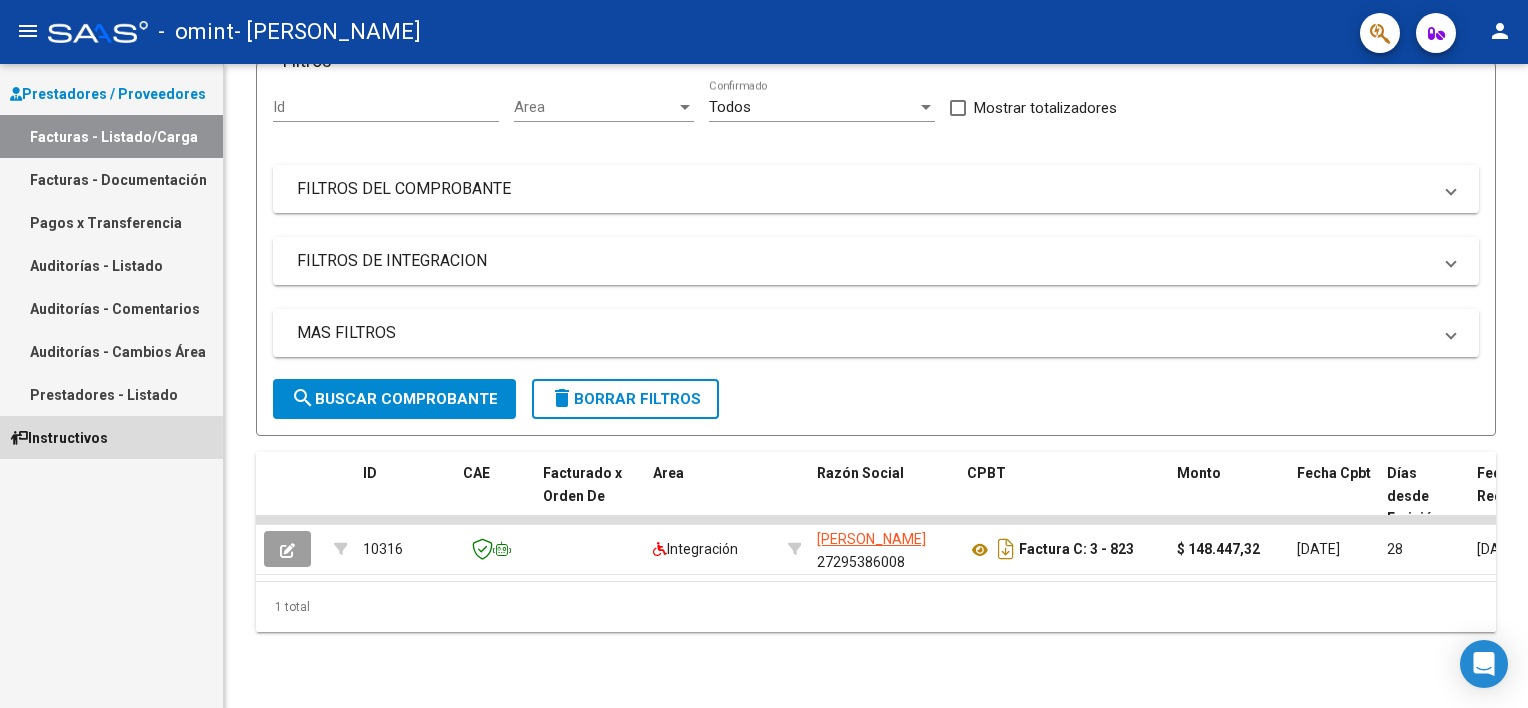 click on "Instructivos" at bounding box center [59, 438] 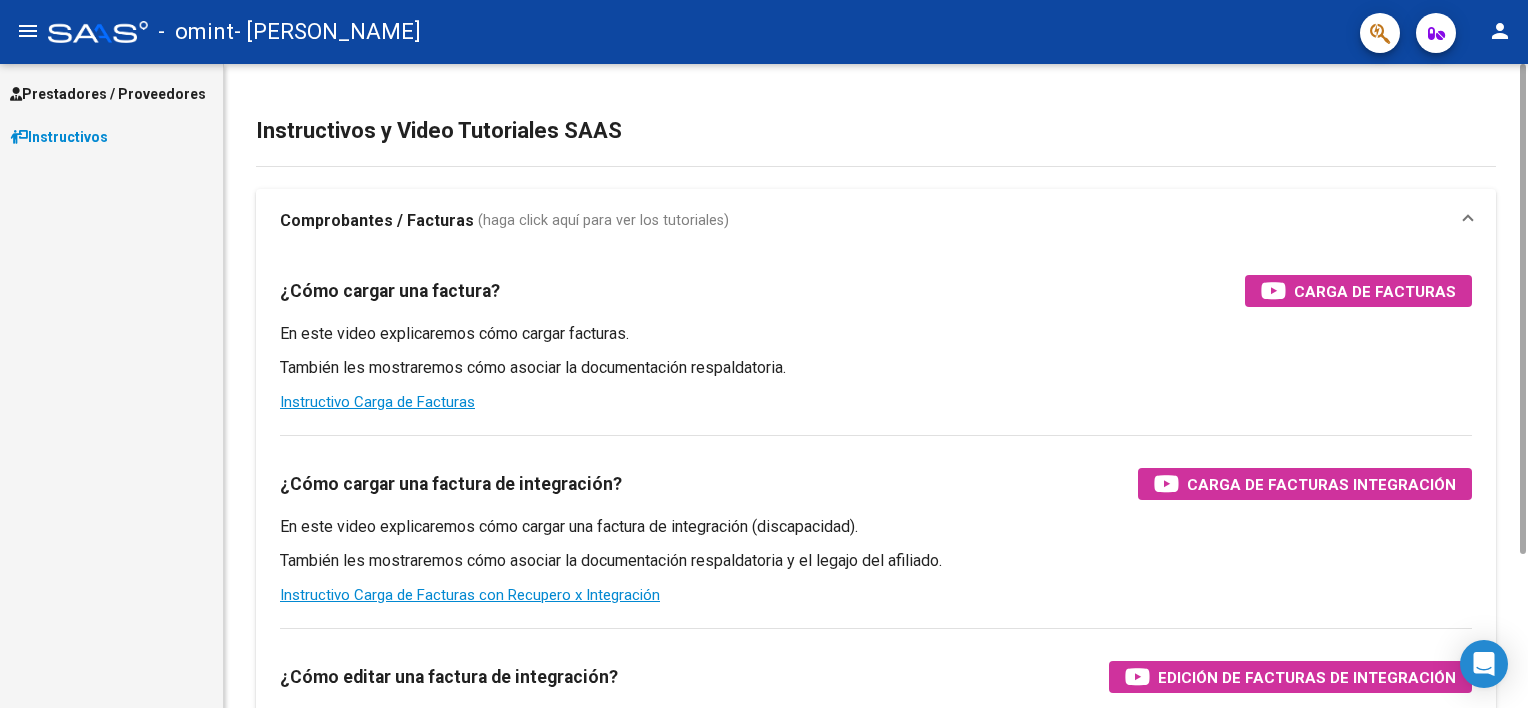 click on "En este video explicaremos cómo cargar facturas. También les mostraremos cómo asociar la documentación respaldatoria. Instructivo Carga de Facturas" at bounding box center [876, 368] 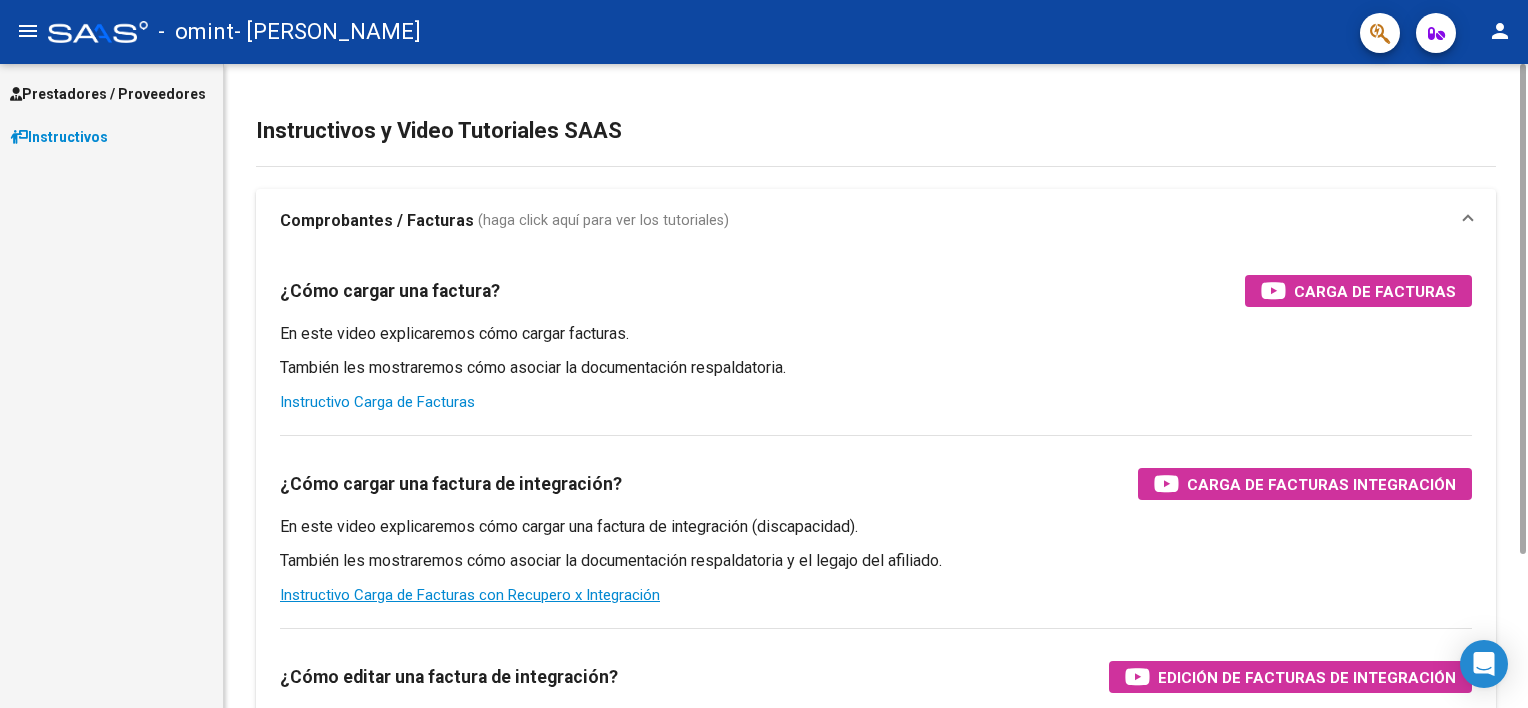 click on "Instructivo Carga de Facturas" at bounding box center [377, 402] 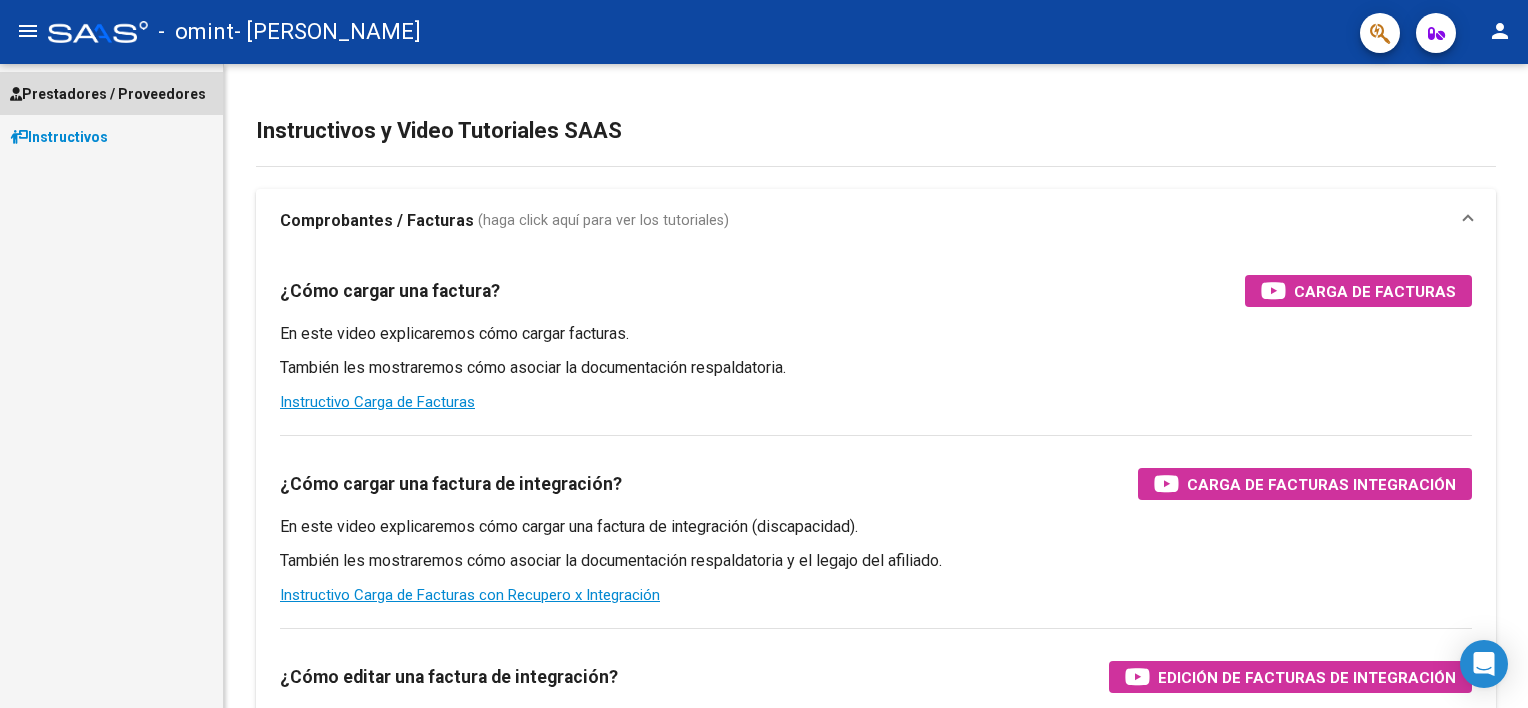 click on "Prestadores / Proveedores" at bounding box center [108, 94] 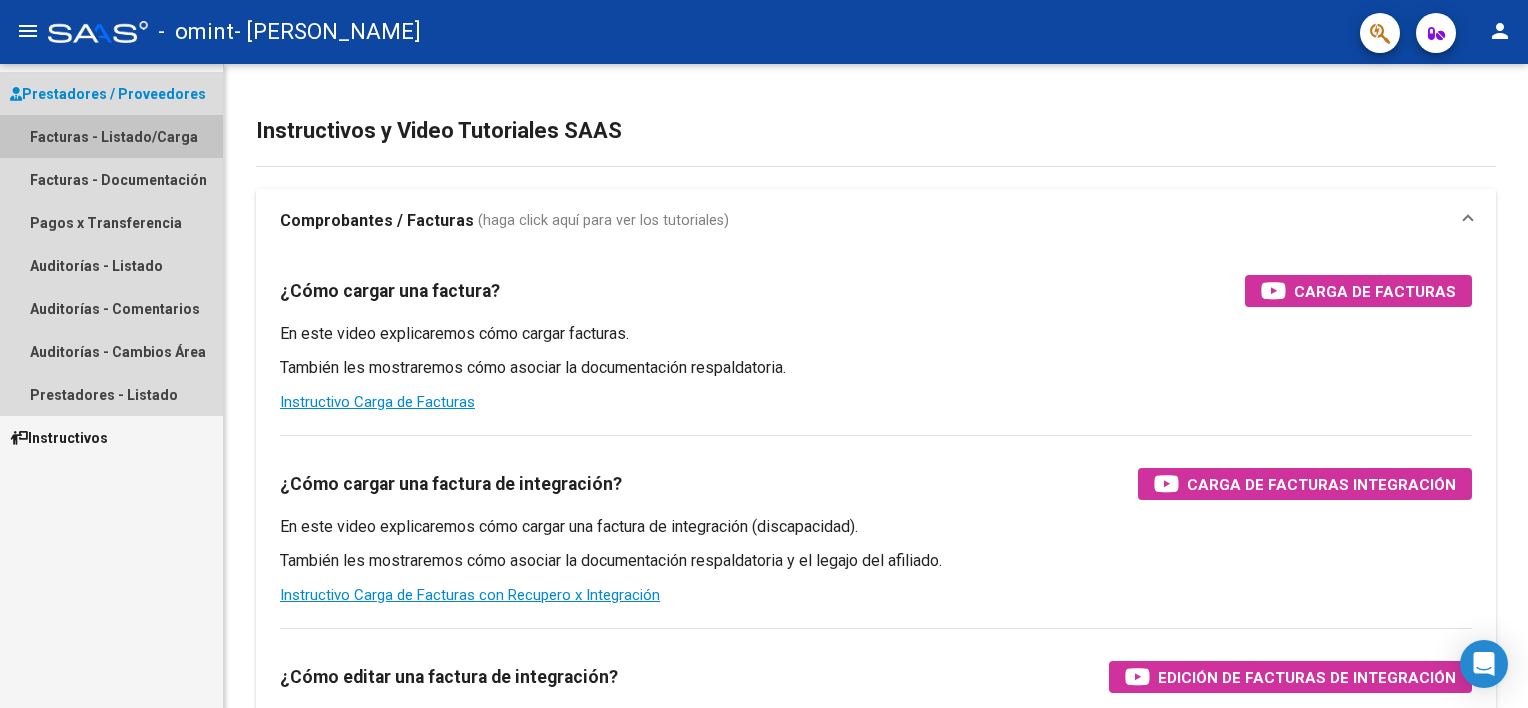 click on "Facturas - Listado/Carga" at bounding box center (111, 136) 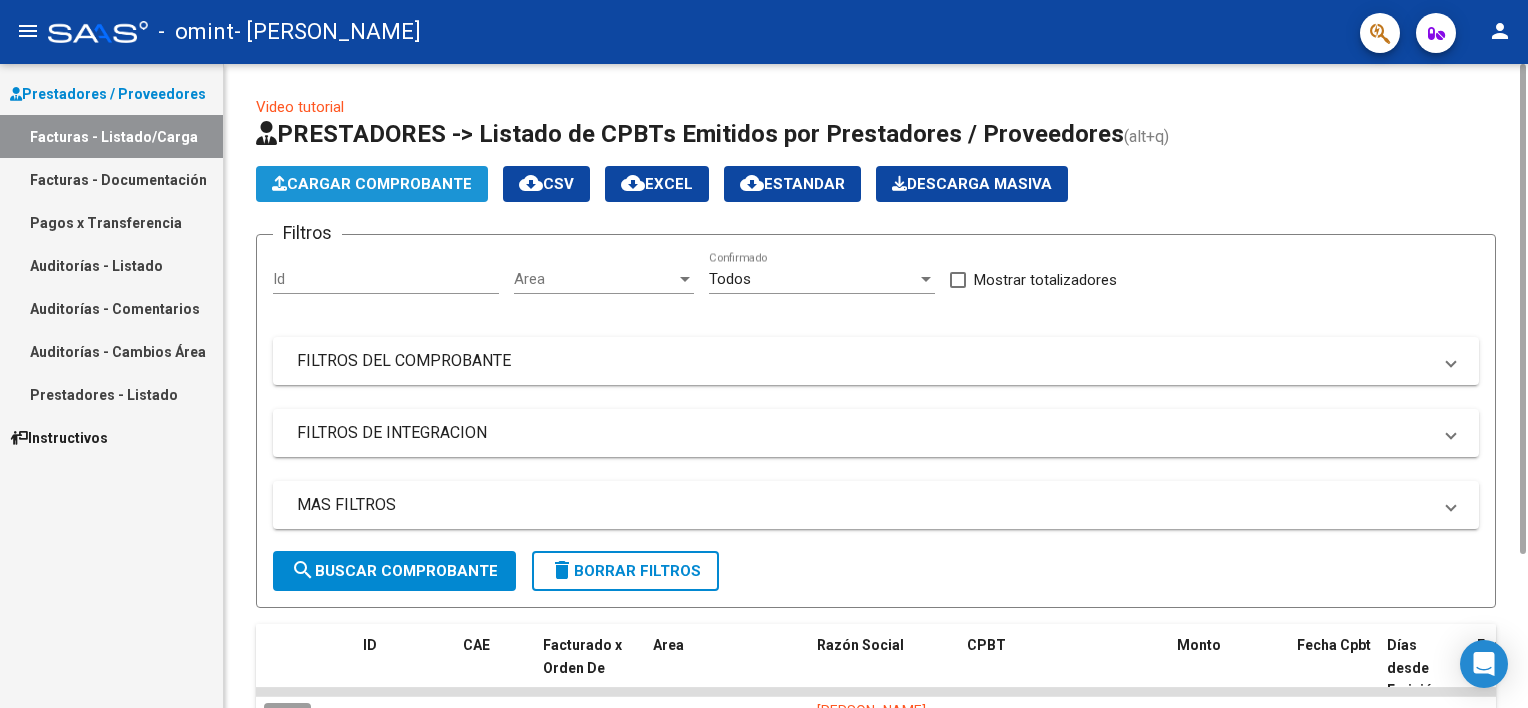 click on "Cargar Comprobante" 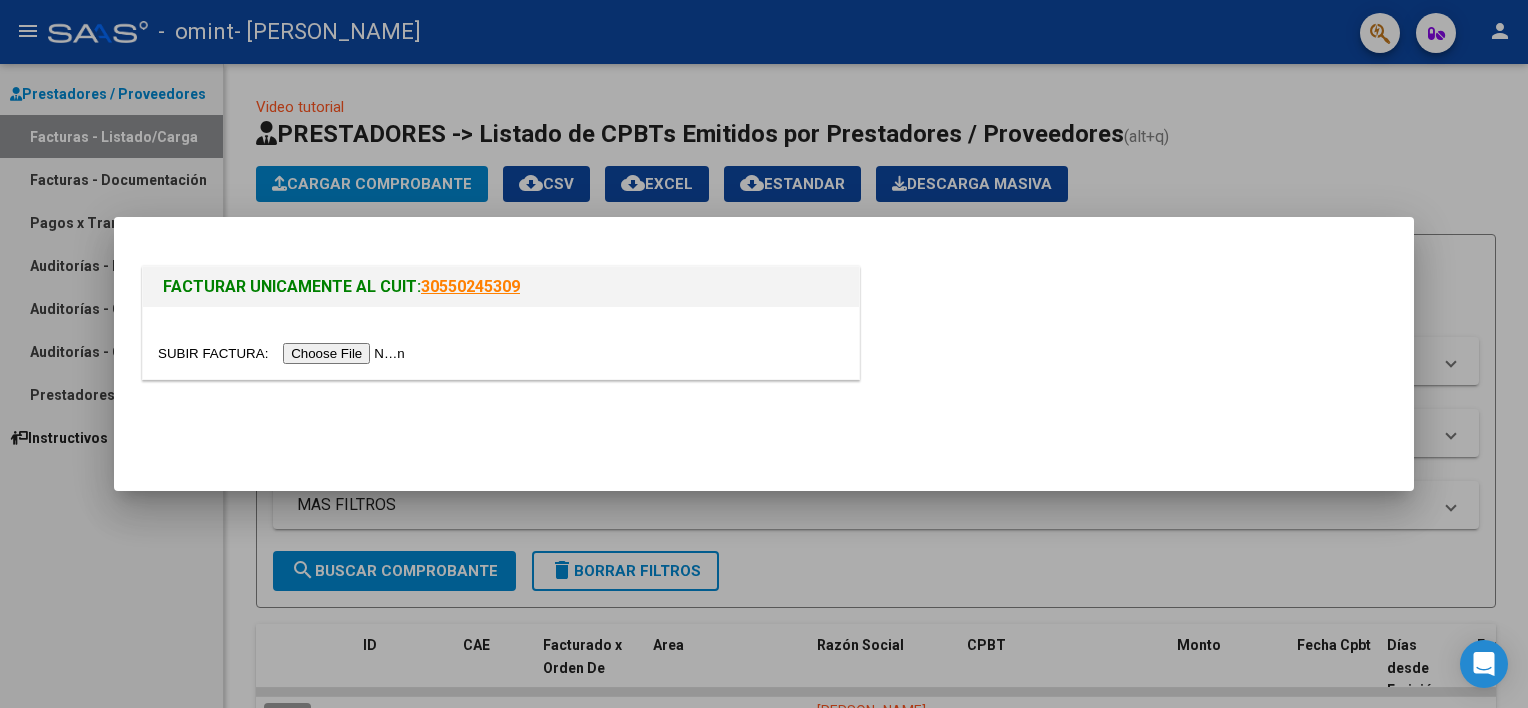 click at bounding box center (284, 353) 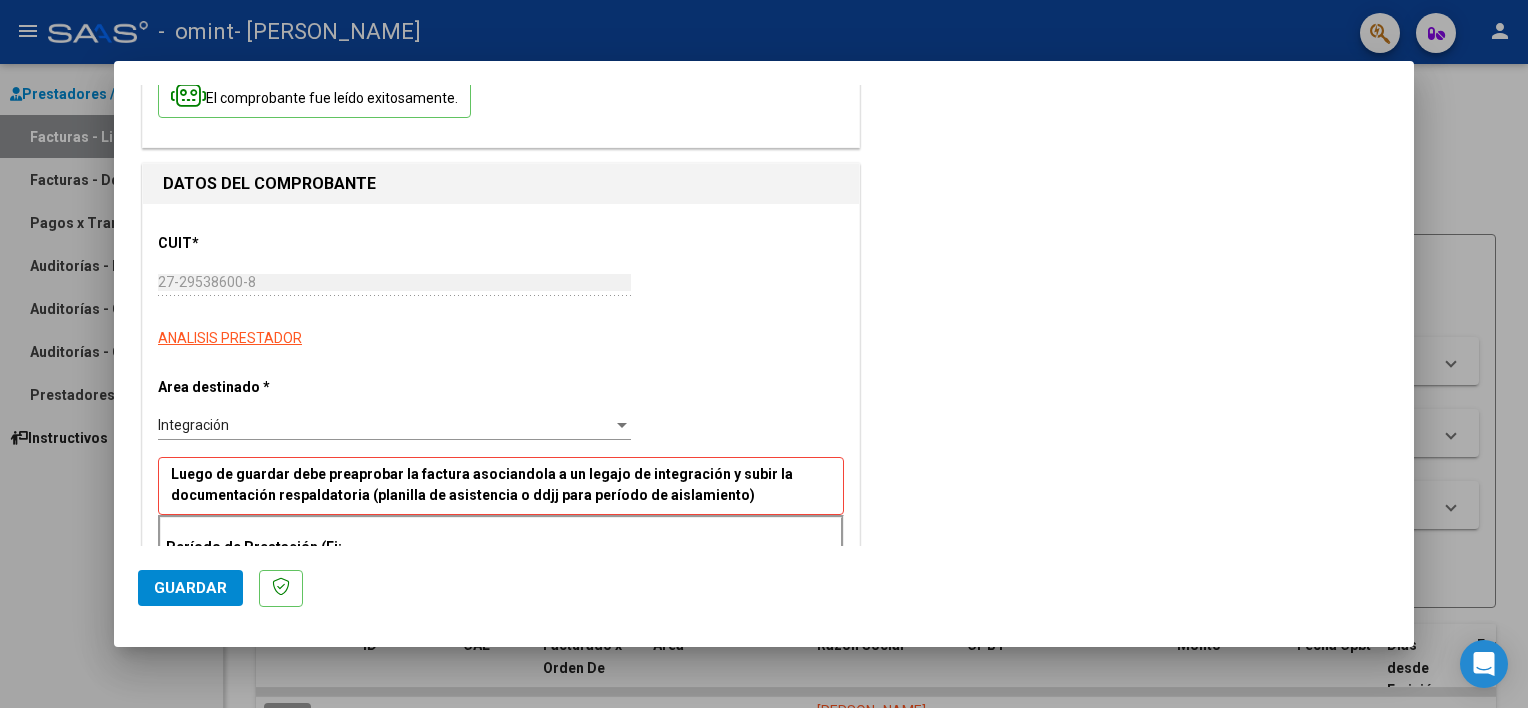 scroll, scrollTop: 160, scrollLeft: 0, axis: vertical 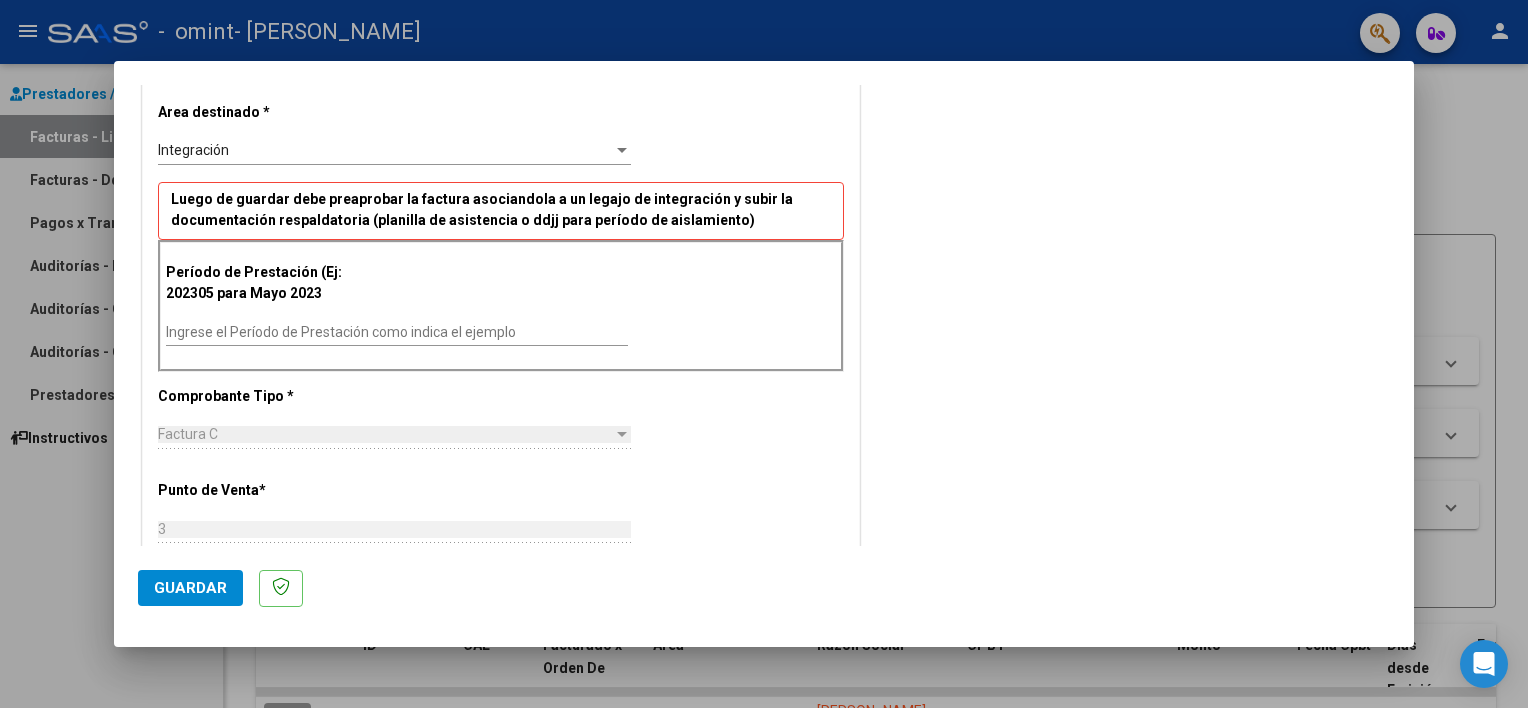 click on "Factura C" at bounding box center (188, 434) 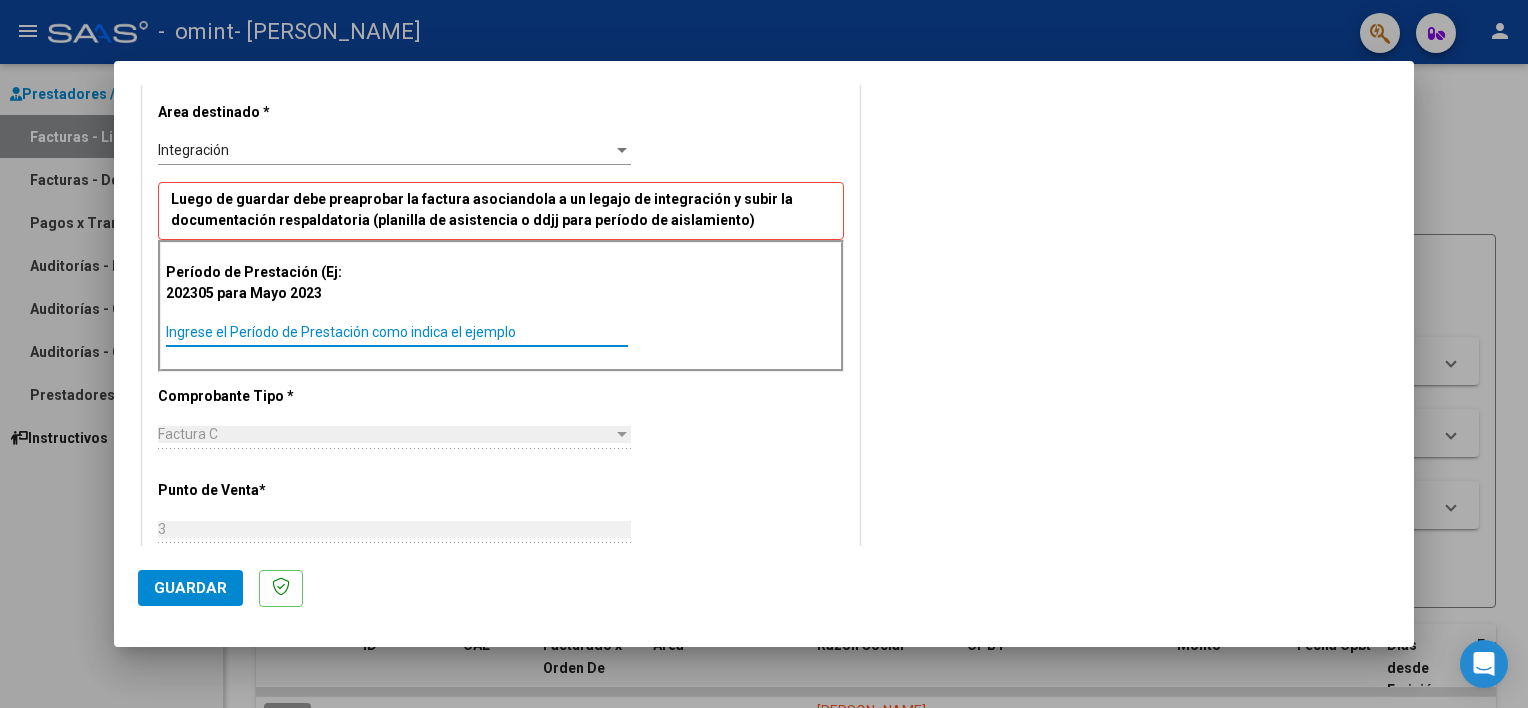 click on "Ingrese el Período de Prestación como indica el ejemplo" at bounding box center [397, 332] 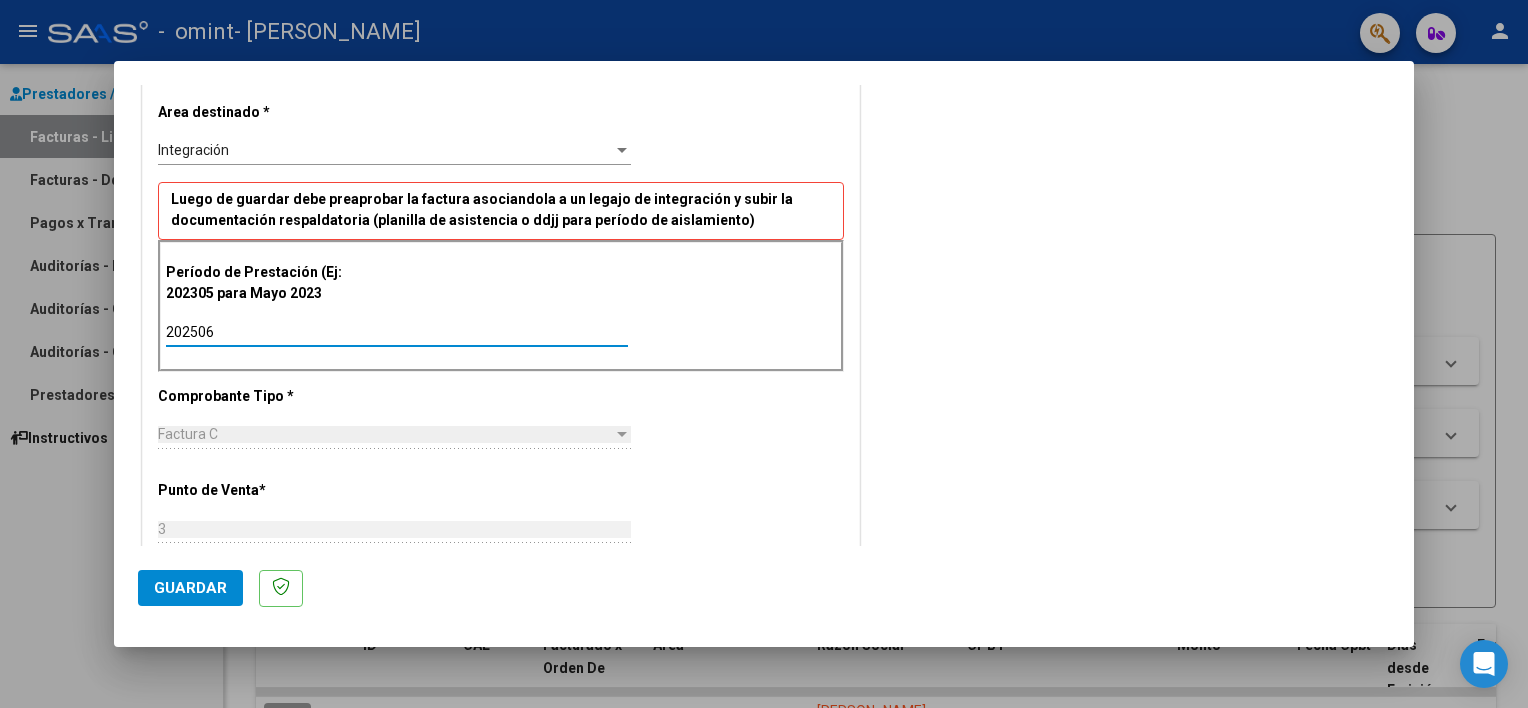 type on "202506" 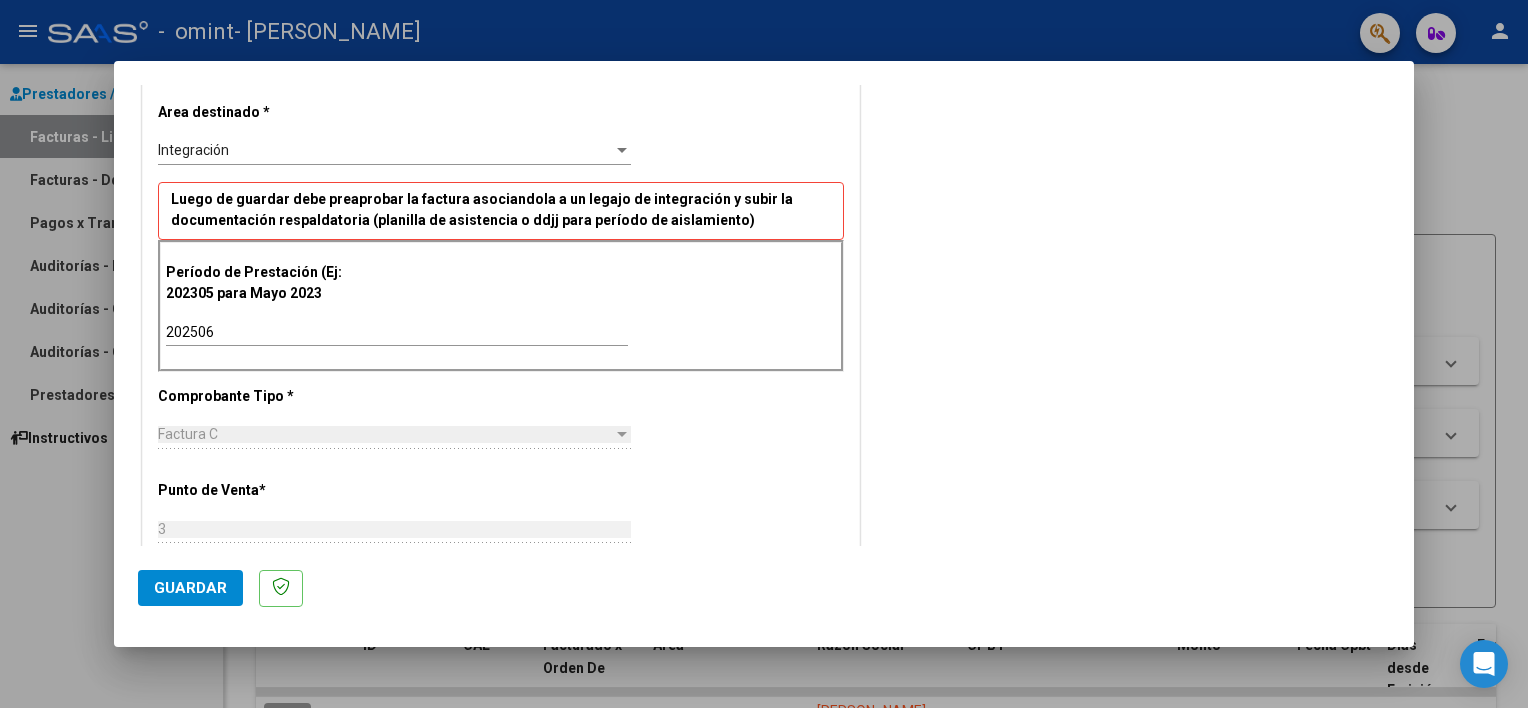 click on "Factura C" at bounding box center [385, 434] 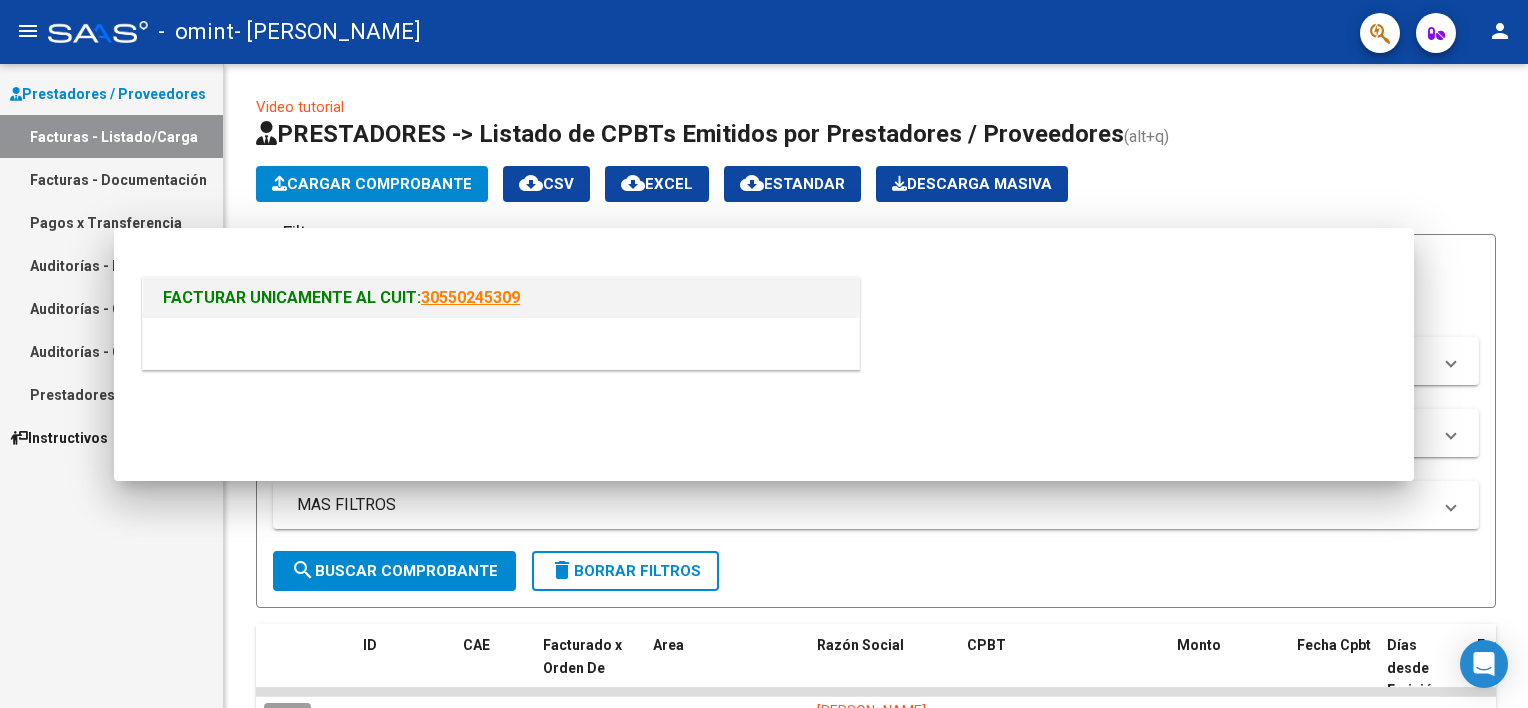 scroll, scrollTop: 0, scrollLeft: 0, axis: both 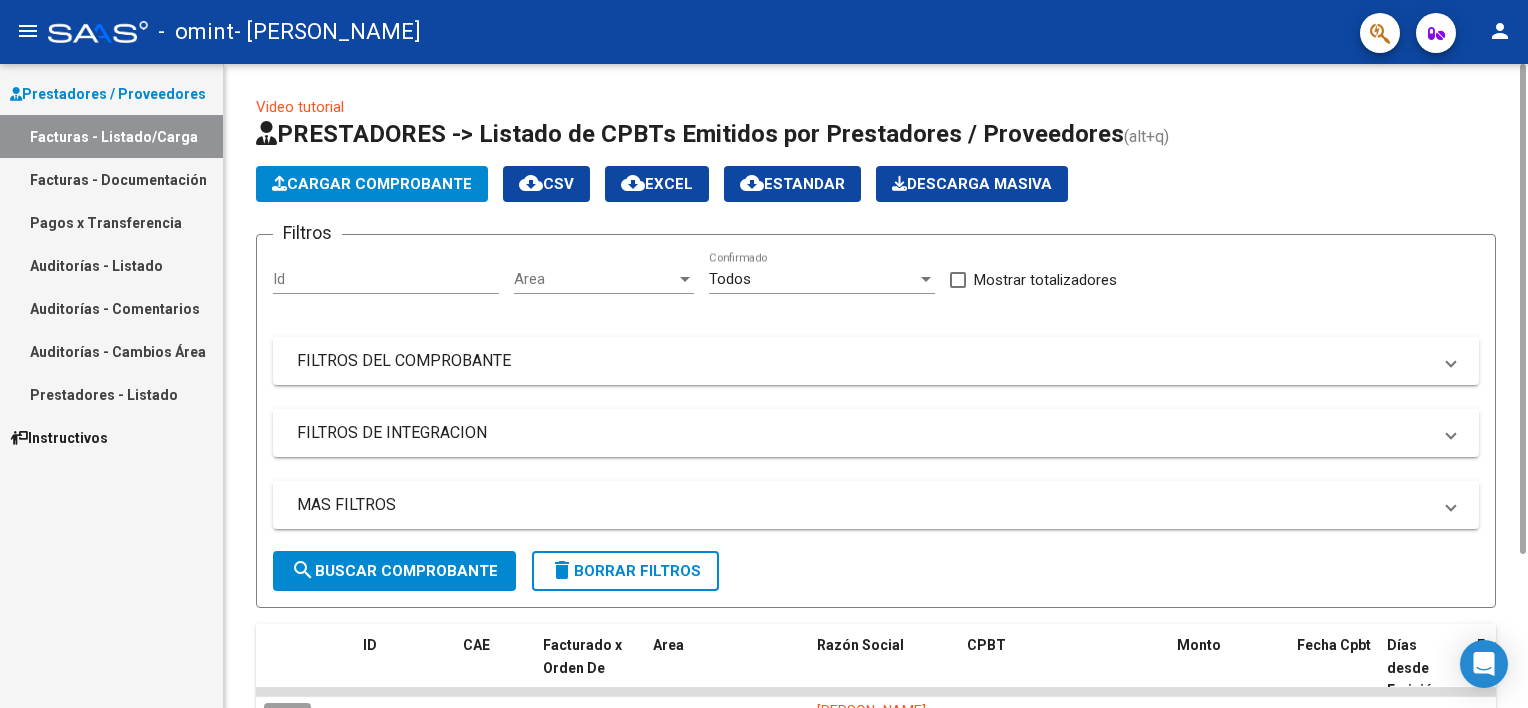 click on "MAS FILTROS  Todos  Con Doc. Respaldatoria Todos  Con Trazabilidad Todos  Asociado a Expediente Sur Auditoría Auditoría Auditoría Id Start date – Auditoría Confirmada Desde / Hasta Start date – Fec. Rec. Desde / Hasta Start date – Fec. Creado Desde / Hasta Start date – Fec. Vencimiento  Desde / Hasta Op Estado Estado Start date – Fec. Confirmado Desde / Hasta Todos  Procesado Por Tesorería Todos  Archivado" 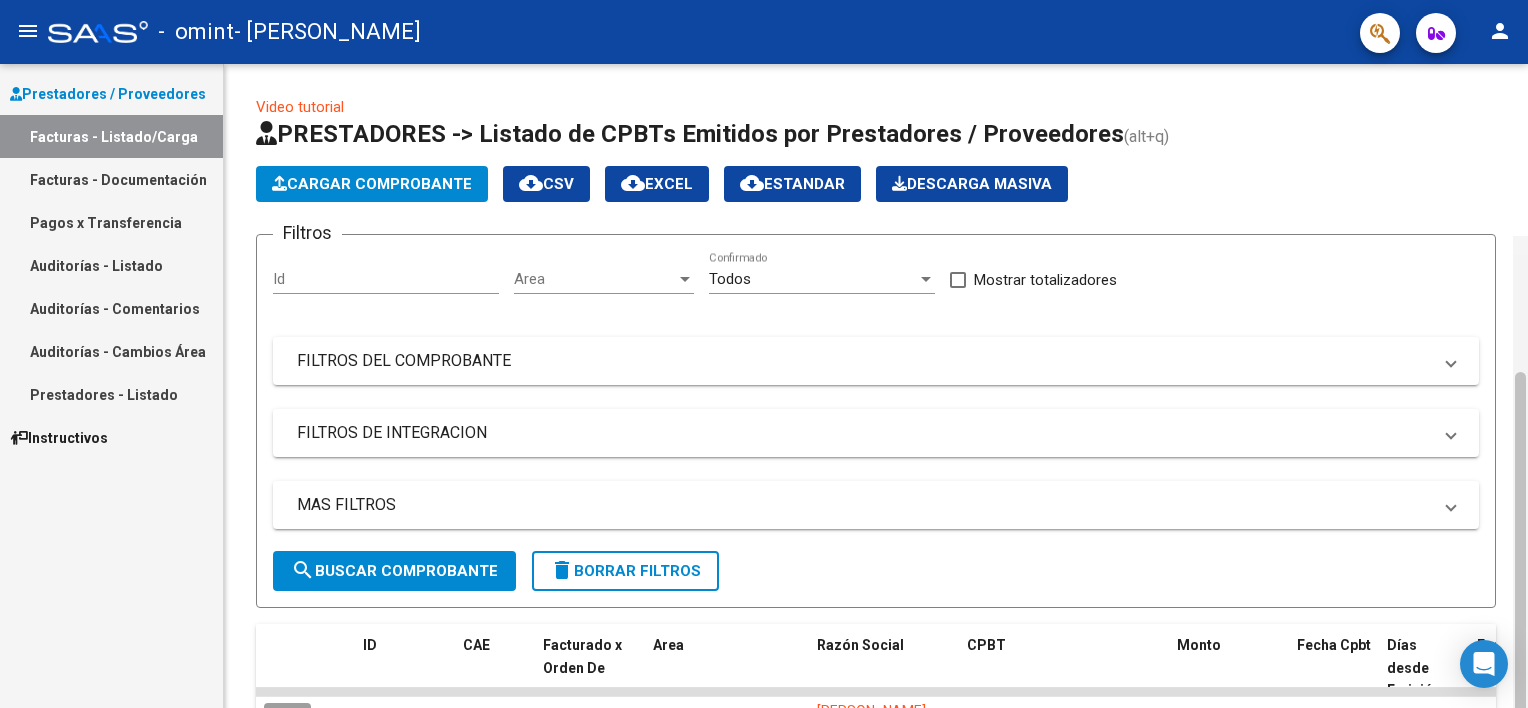 scroll, scrollTop: 172, scrollLeft: 0, axis: vertical 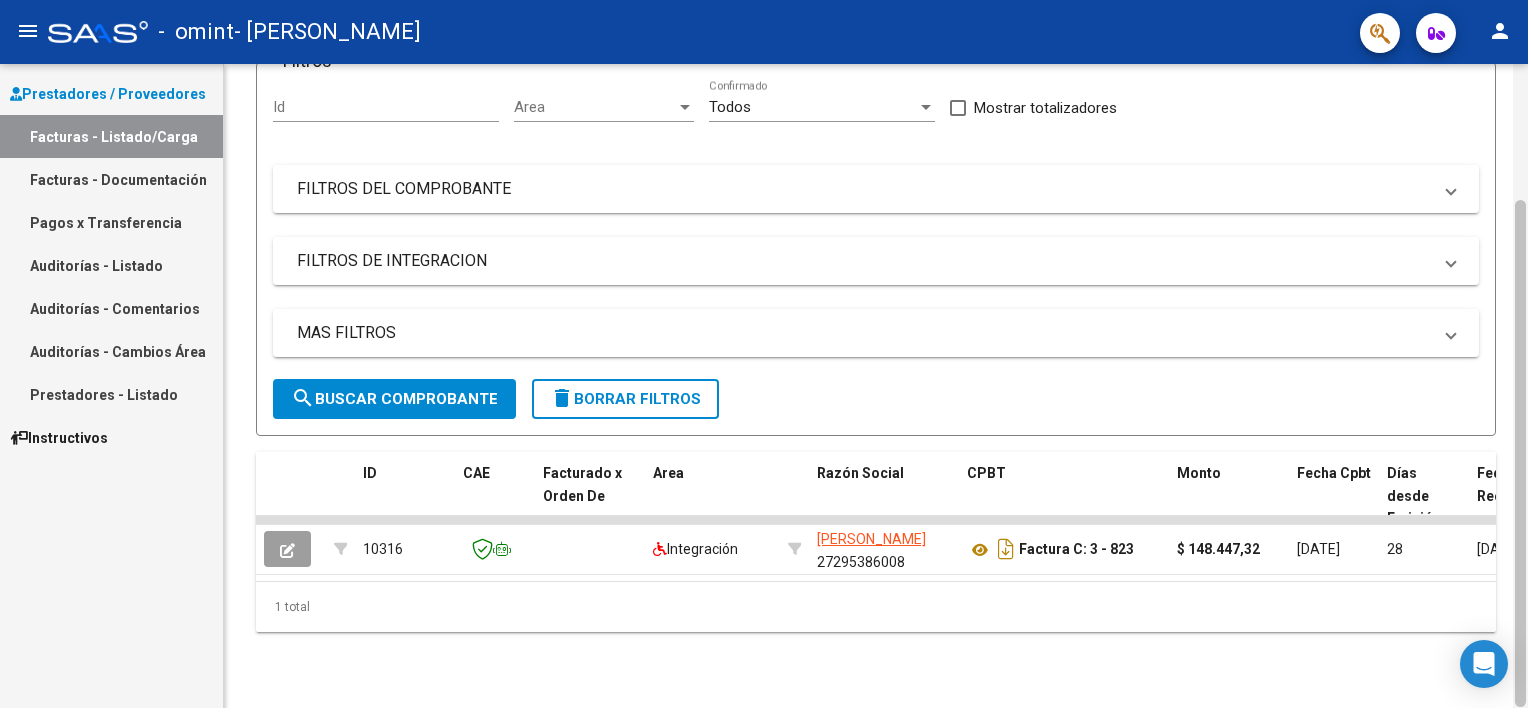 click 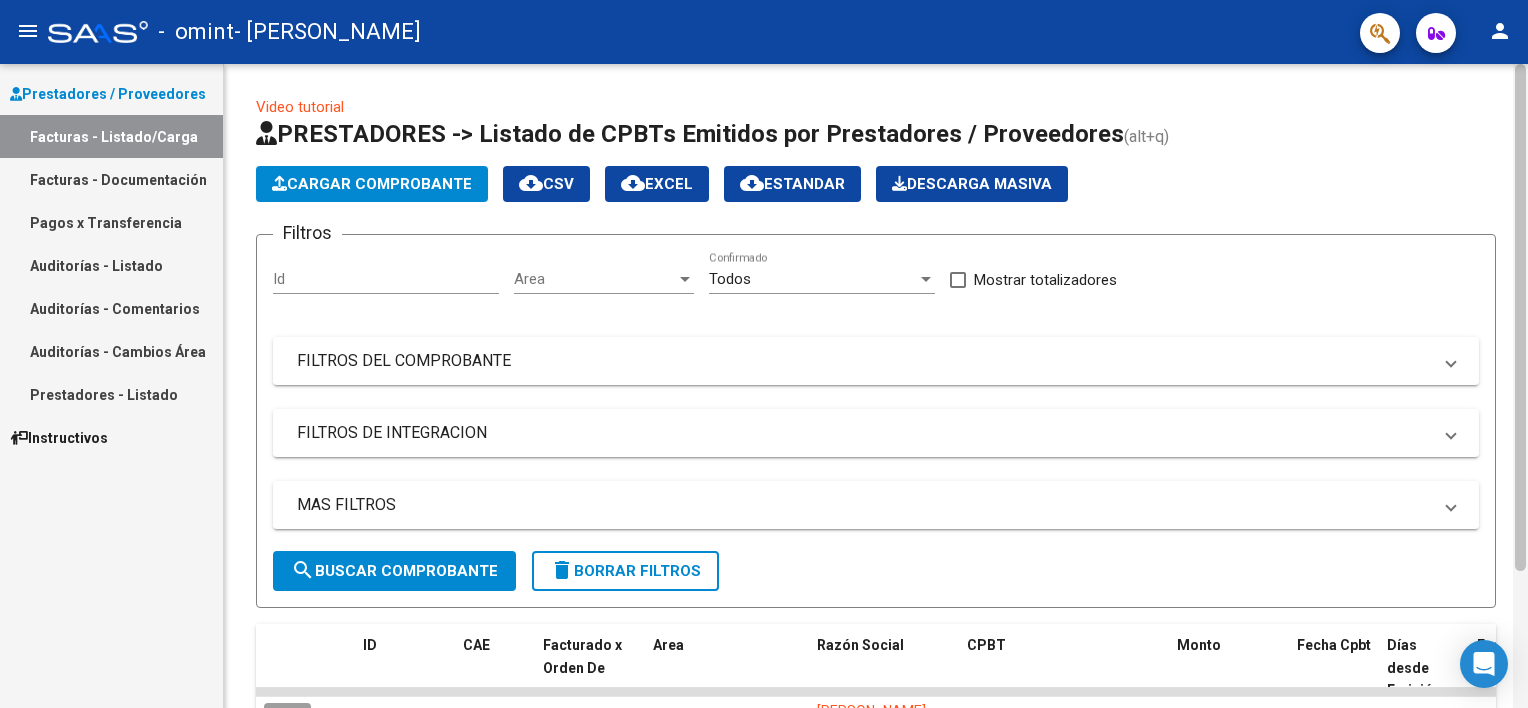 click on "menu -   omint   - [PERSON_NAME] person    Prestadores / Proveedores Facturas - Listado/Carga Facturas - Documentación Pagos x Transferencia Auditorías - Listado Auditorías - Comentarios Auditorías - Cambios Área Prestadores - Listado    Instructivos  Video tutorial   PRESTADORES -> Listado de CPBTs Emitidos por Prestadores / Proveedores (alt+q)   Cargar Comprobante
cloud_download  CSV  cloud_download  EXCEL  cloud_download  Estandar   Descarga Masiva
Filtros Id Area Area Todos  Confirmado   Mostrar totalizadores   FILTROS DEL COMPROBANTE  Comprobante Tipo Comprobante Tipo Start date – Fec. Comprobante Desde / Hasta Días Emisión Desde(cant. días) Días Emisión Hasta(cant. días) CUIT / Razón Social Pto. Venta Nro. Comprobante Código SSS CAE Válido CAE Válido Todos  Cargado Módulo Hosp. Todos  Tiene facturacion Apócrifa Hospital Refes  FILTROS DE INTEGRACION  Período De Prestación Campos del Archivo de Rendición Devuelto x SSS (dr_envio) Todos  Tipo de Registro –" at bounding box center (764, 354) 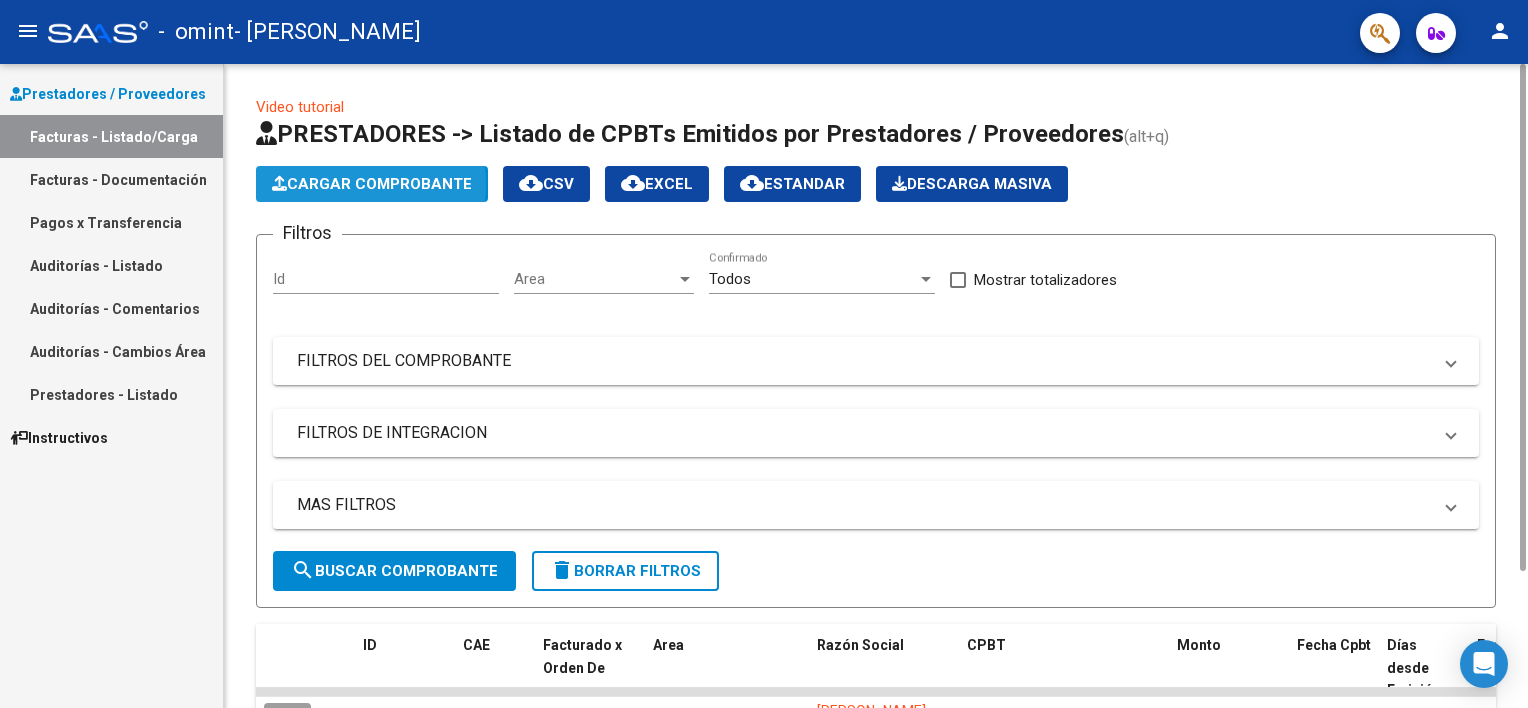 click on "Cargar Comprobante" 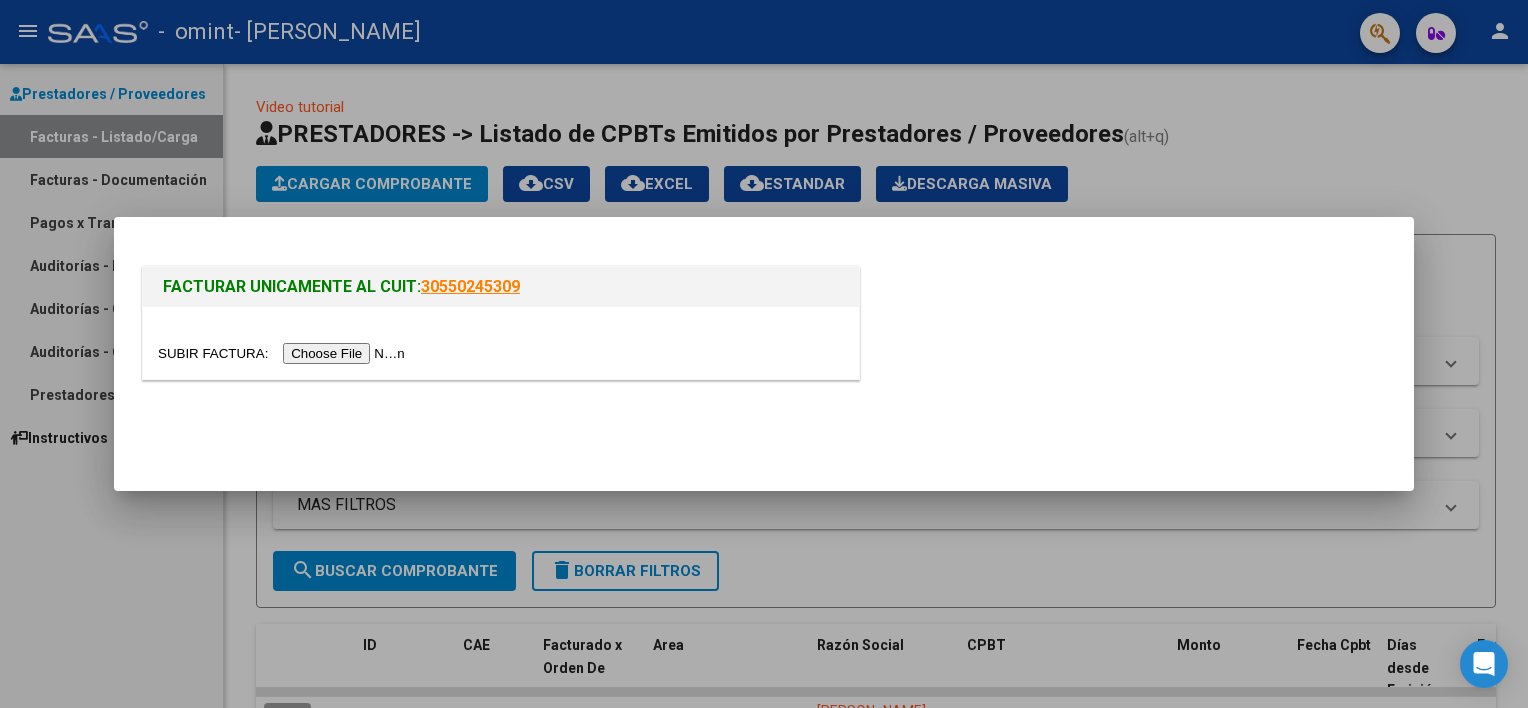 click at bounding box center [284, 353] 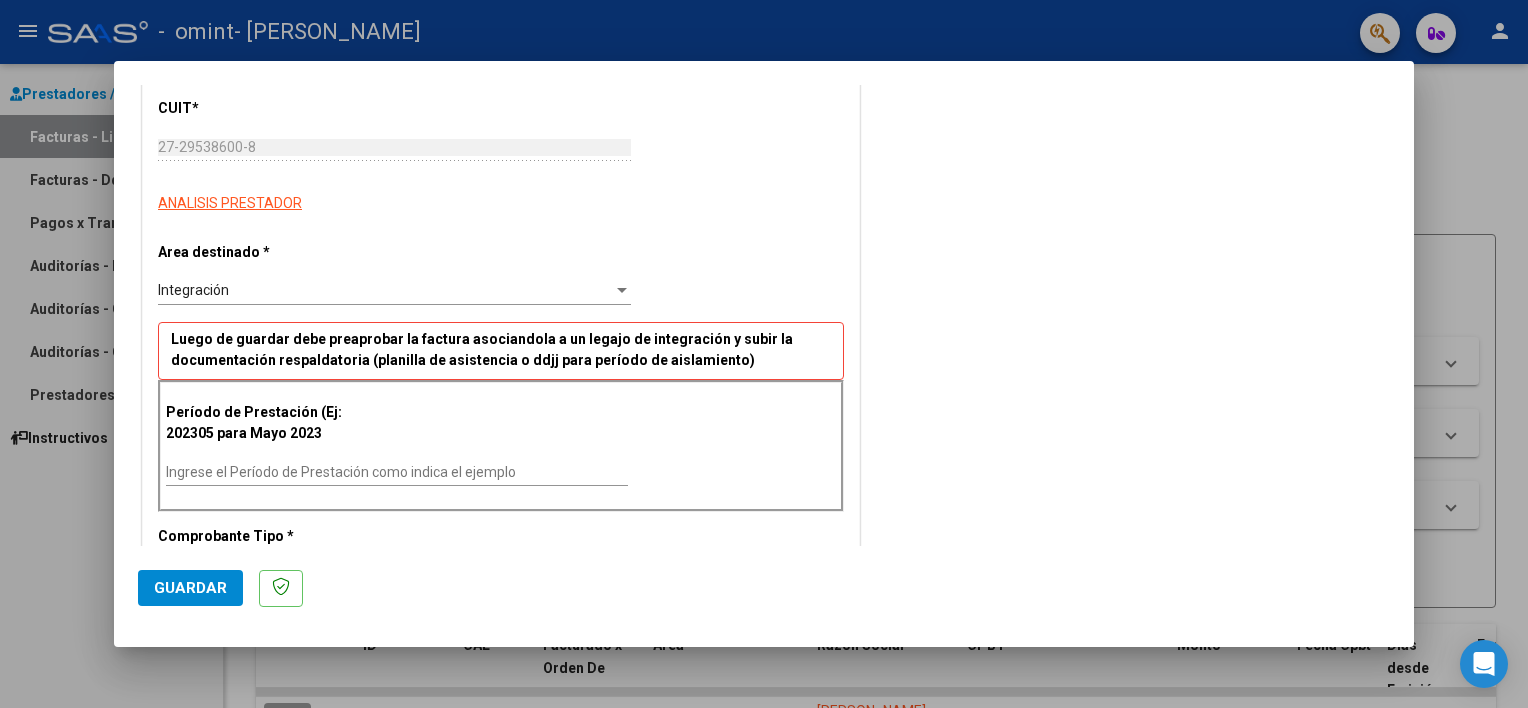 scroll, scrollTop: 286, scrollLeft: 0, axis: vertical 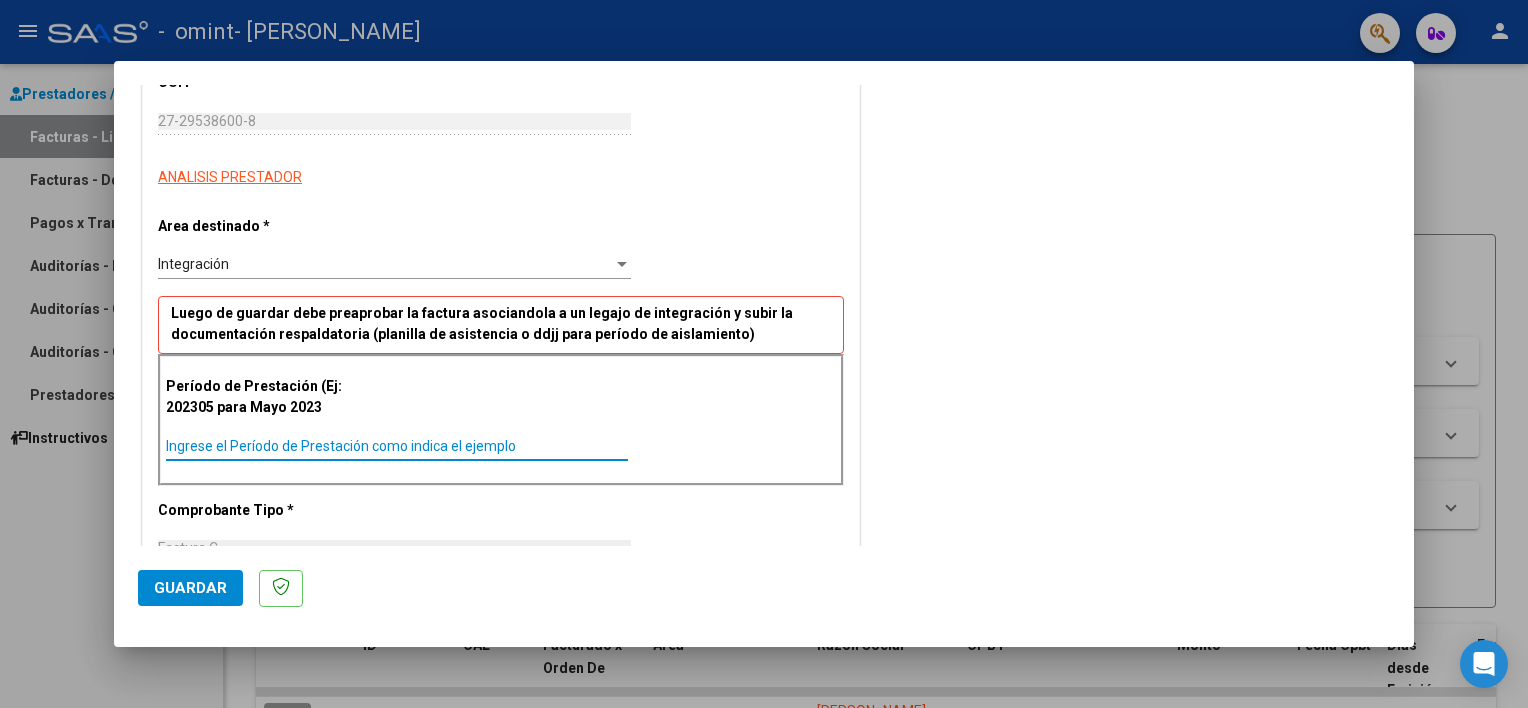 click on "Ingrese el Período de Prestación como indica el ejemplo" at bounding box center (397, 446) 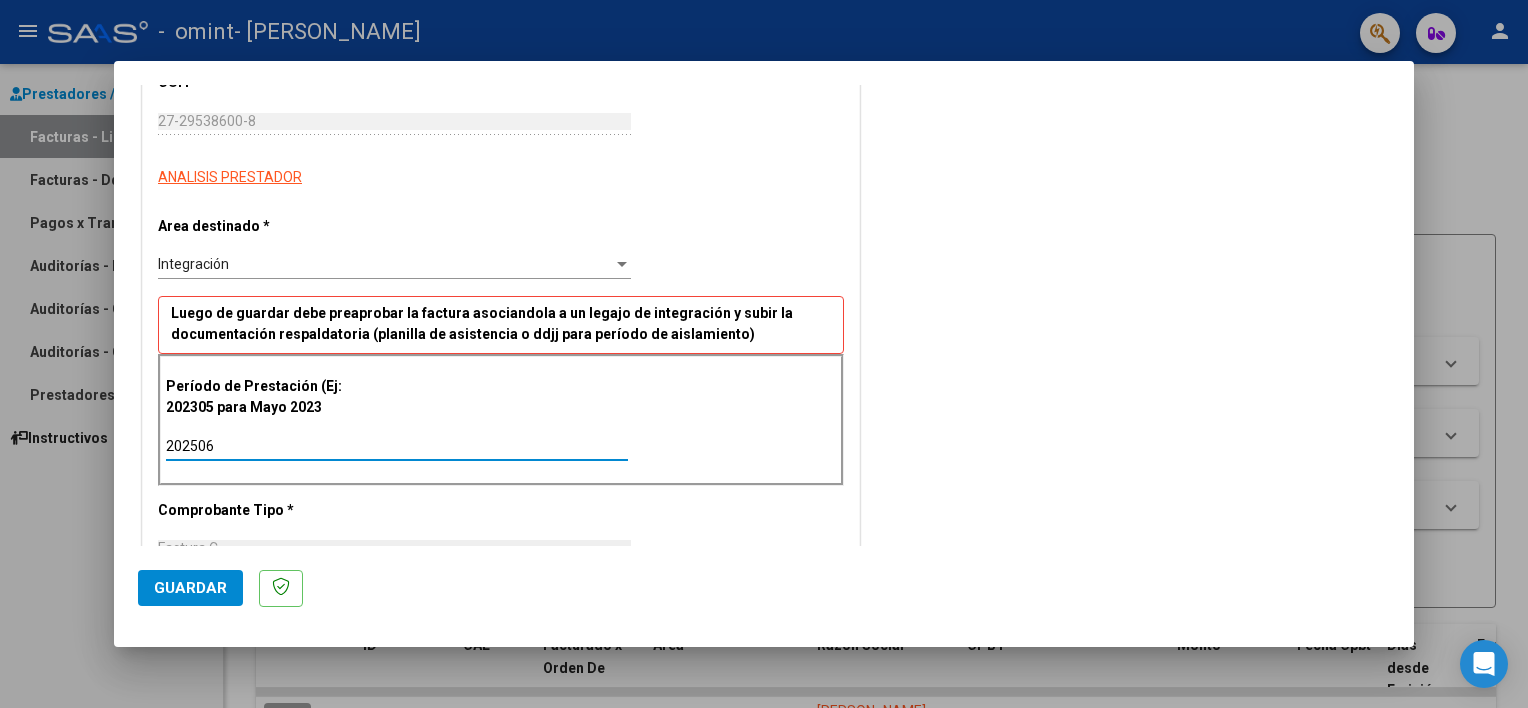 type on "202506" 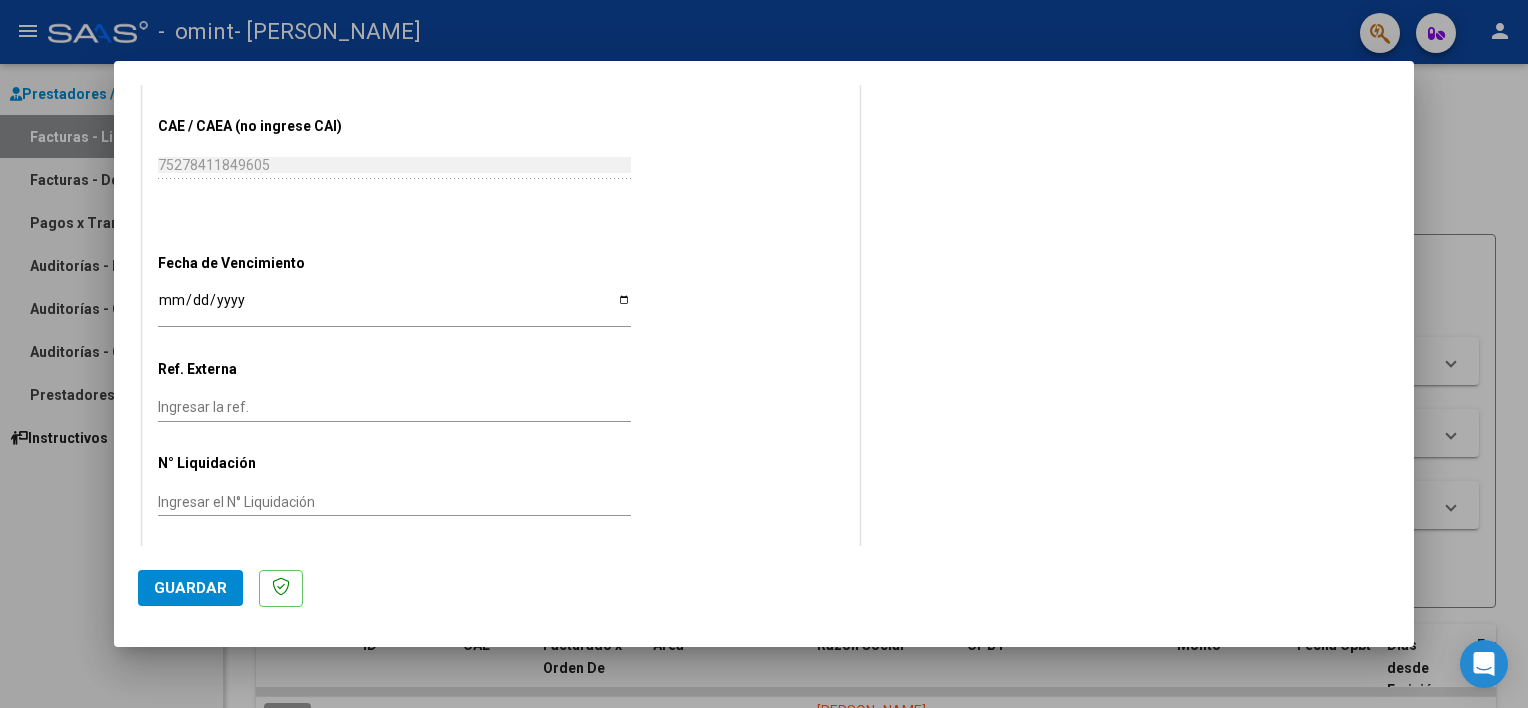 scroll, scrollTop: 1160, scrollLeft: 0, axis: vertical 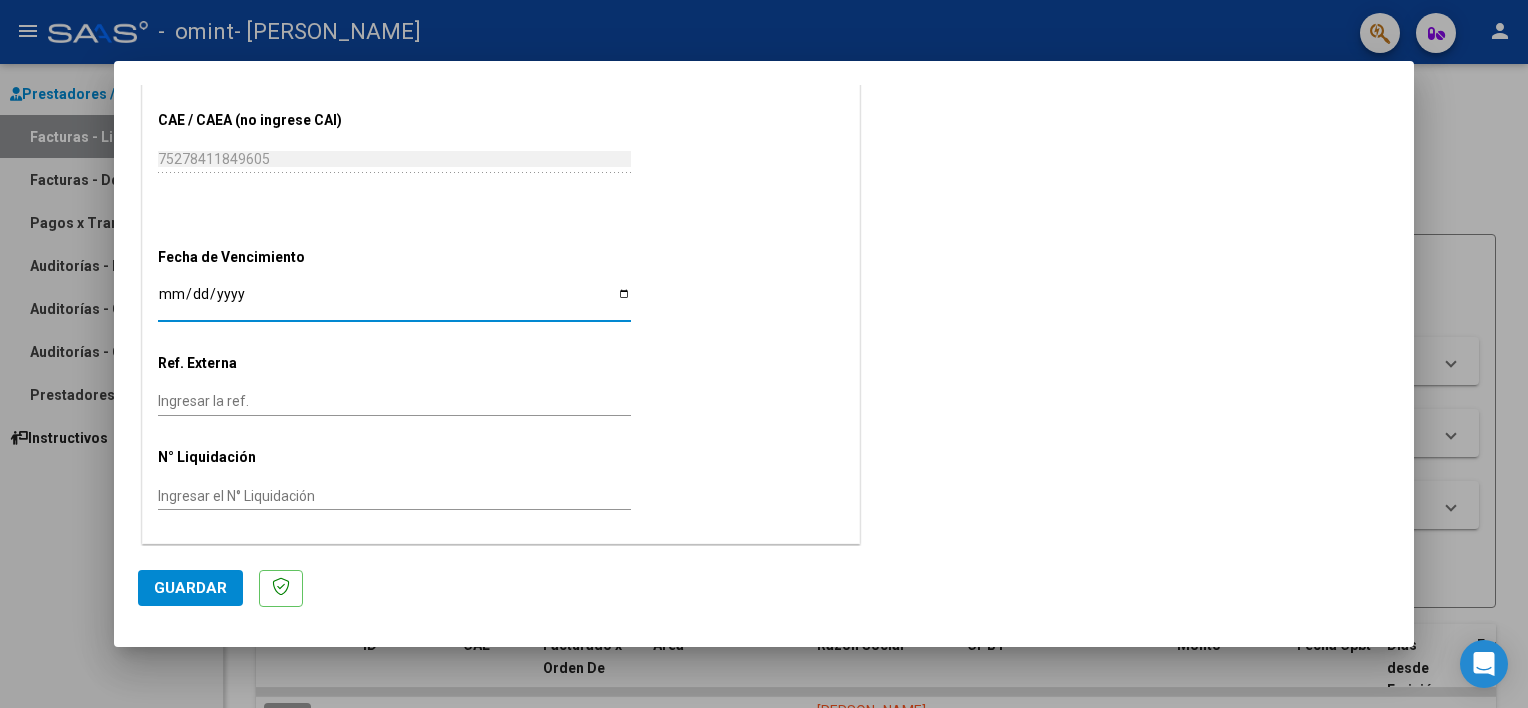 click on "Ingresar la fecha" at bounding box center [394, 301] 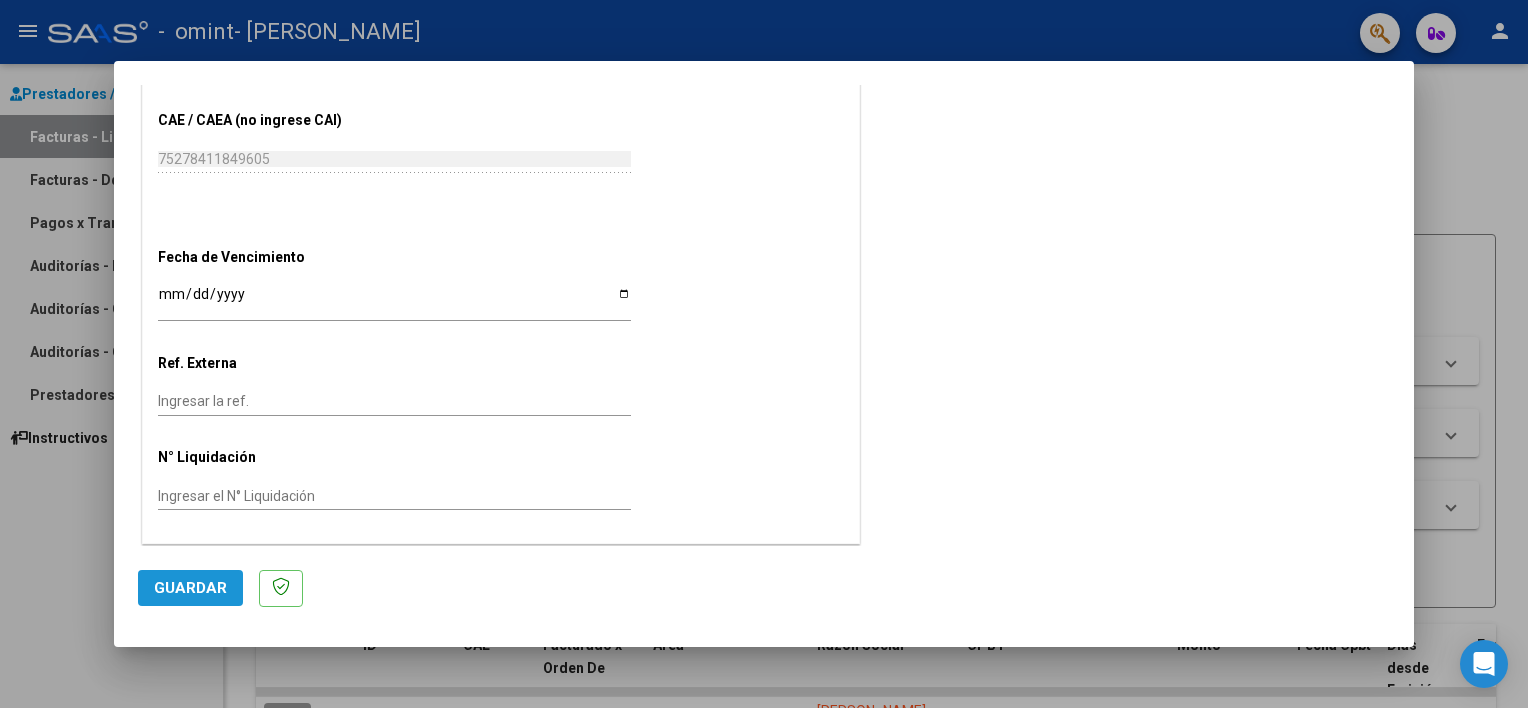 click on "Guardar" 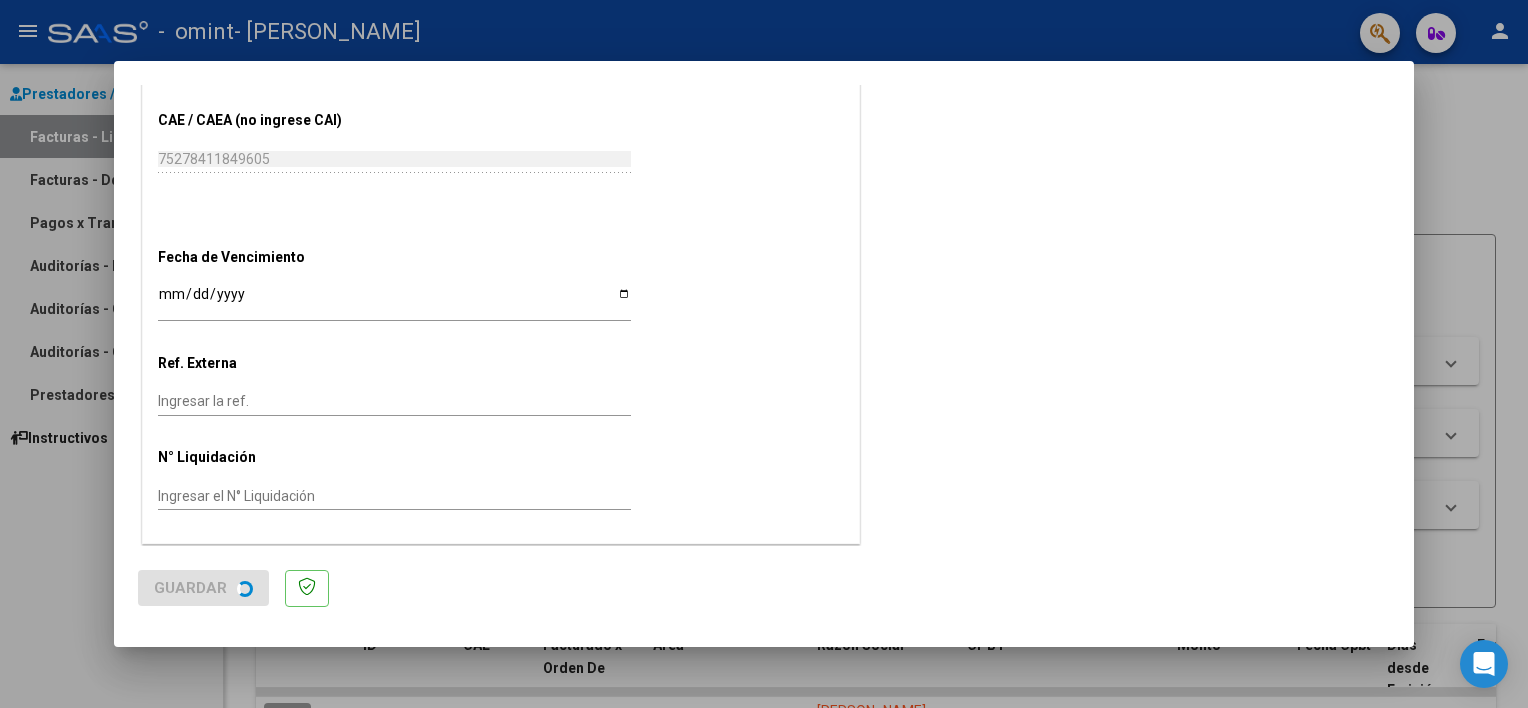scroll, scrollTop: 0, scrollLeft: 0, axis: both 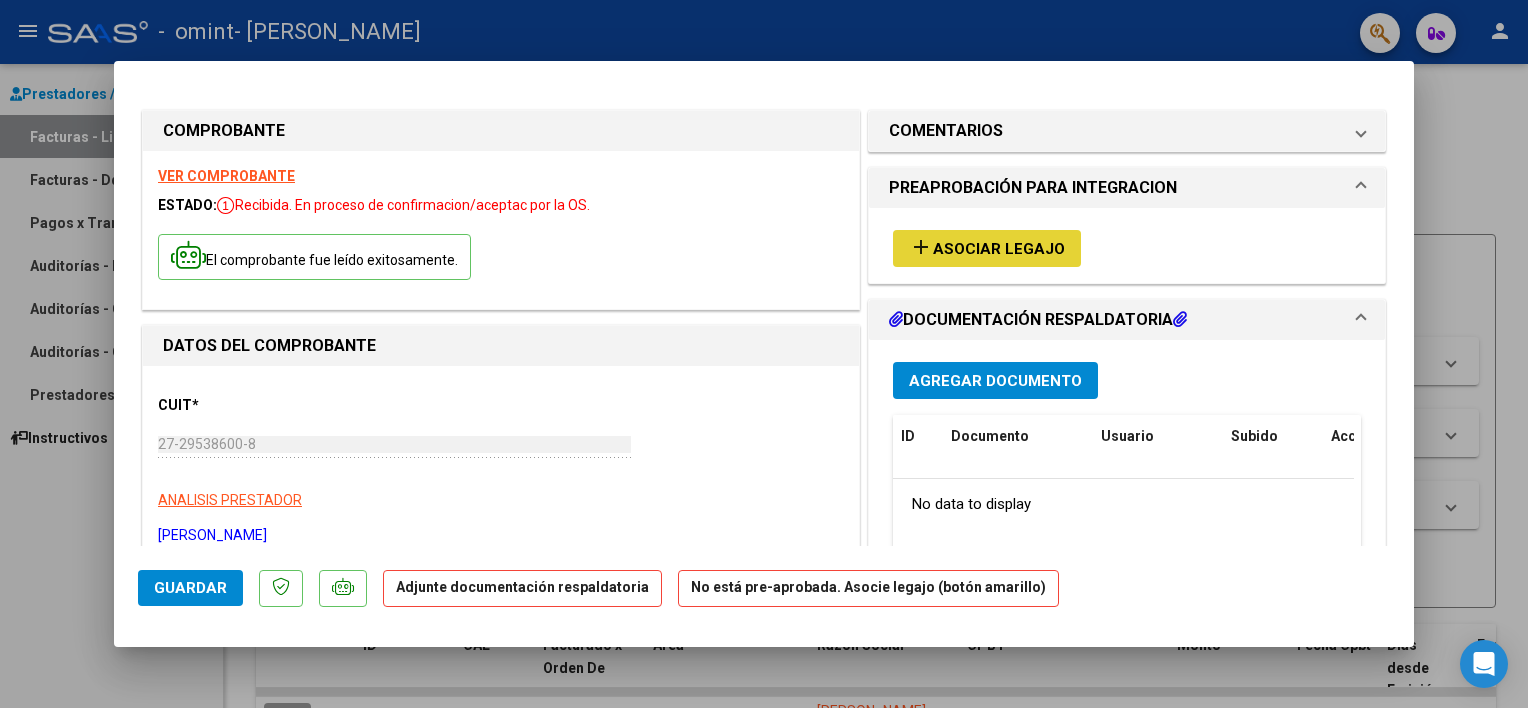 click on "Asociar Legajo" at bounding box center (999, 249) 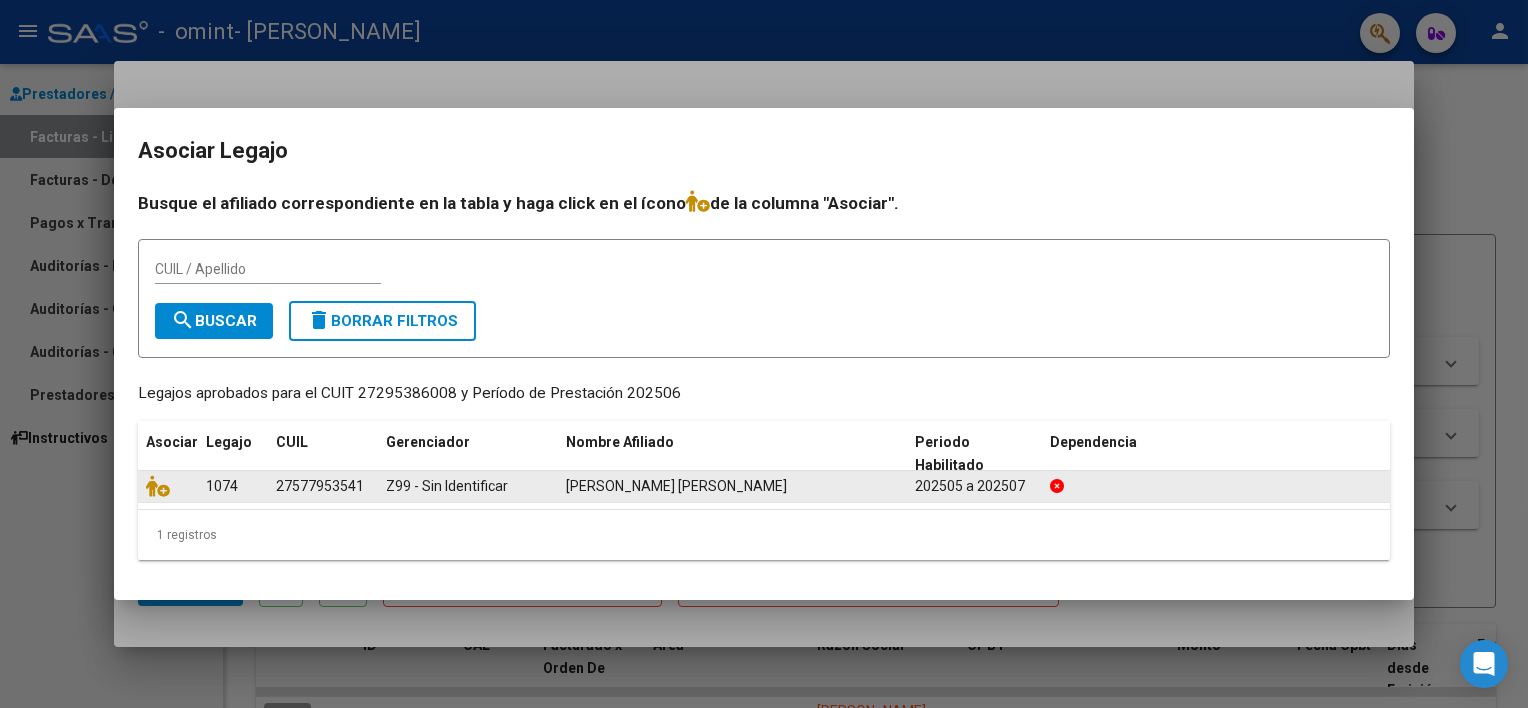 click on "[PERSON_NAME] [PERSON_NAME]" 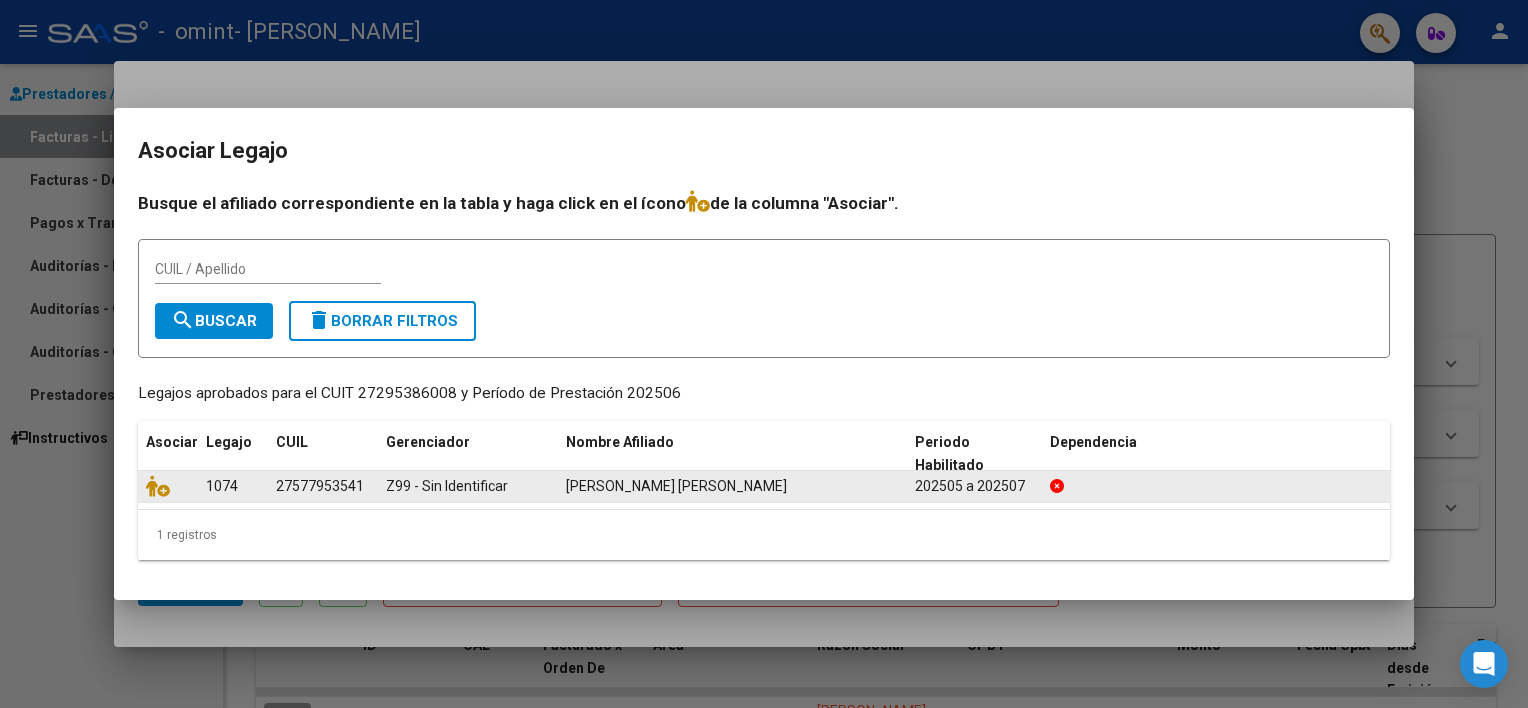 click on "[PERSON_NAME] [PERSON_NAME]" 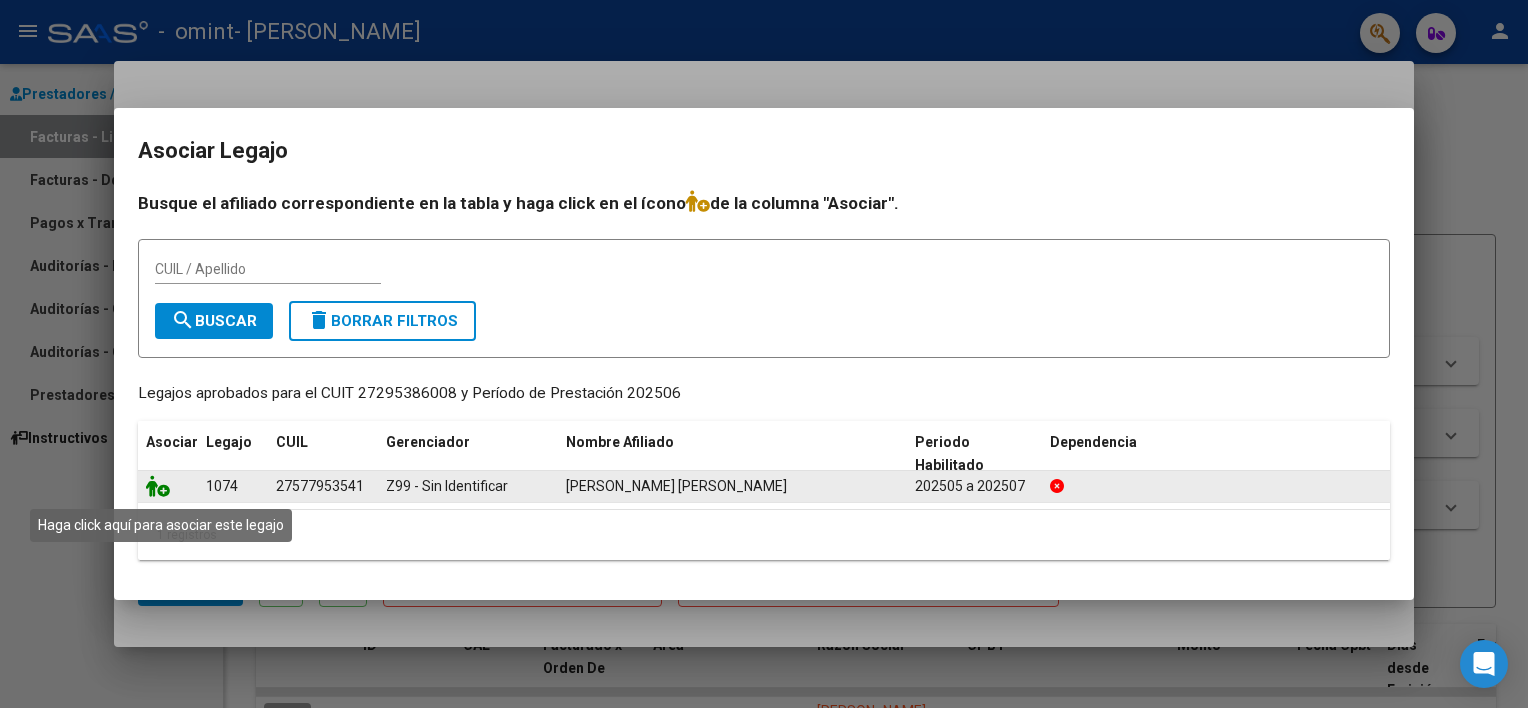 drag, startPoint x: 270, startPoint y: 484, endPoint x: 160, endPoint y: 483, distance: 110.00455 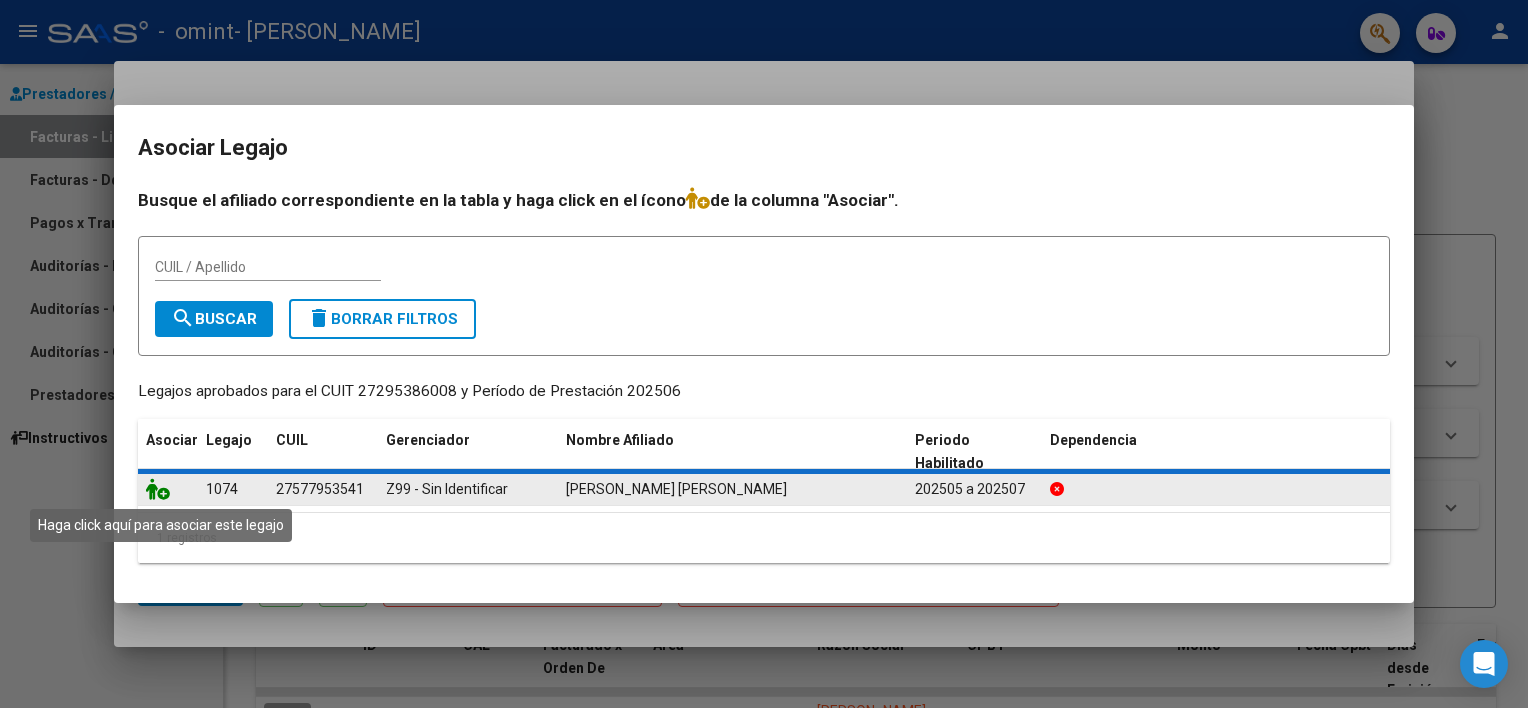 click 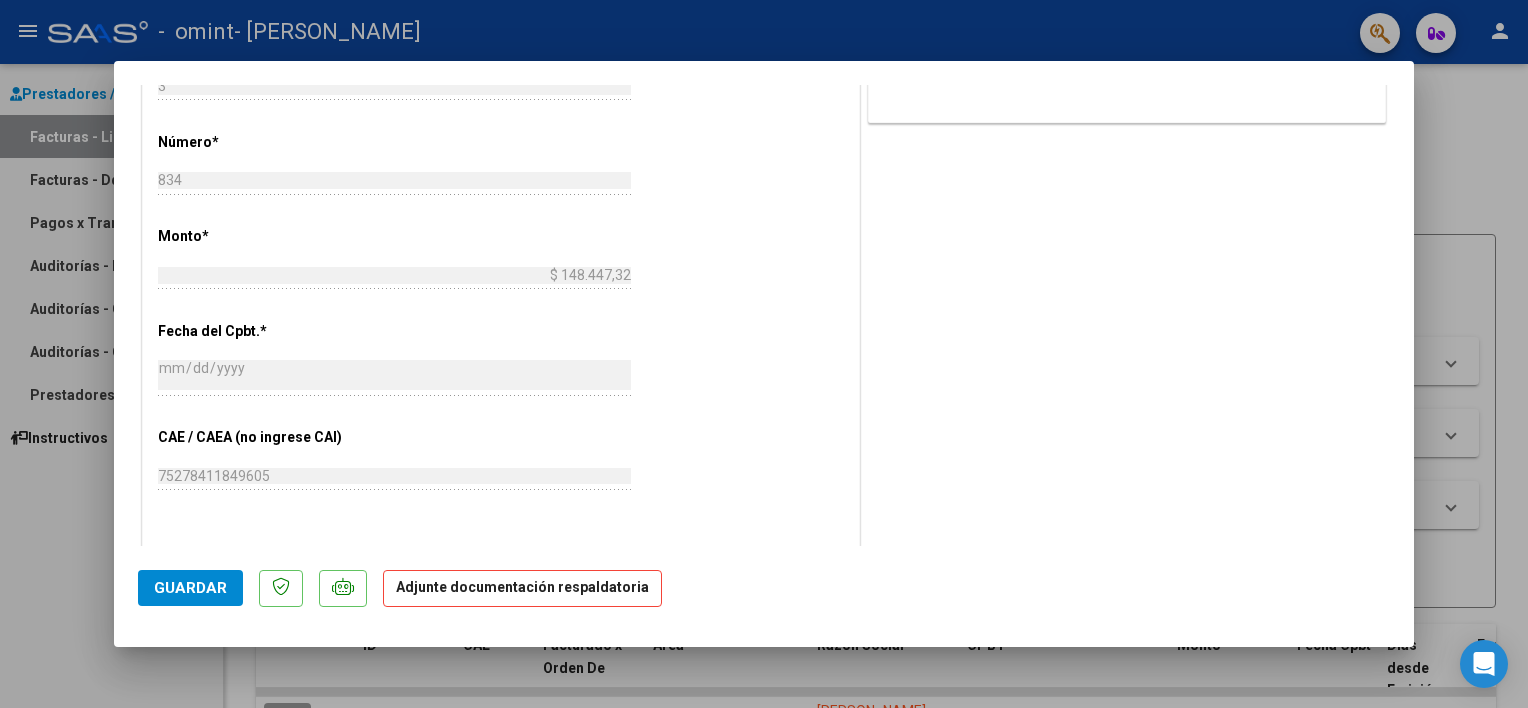 scroll, scrollTop: 504, scrollLeft: 0, axis: vertical 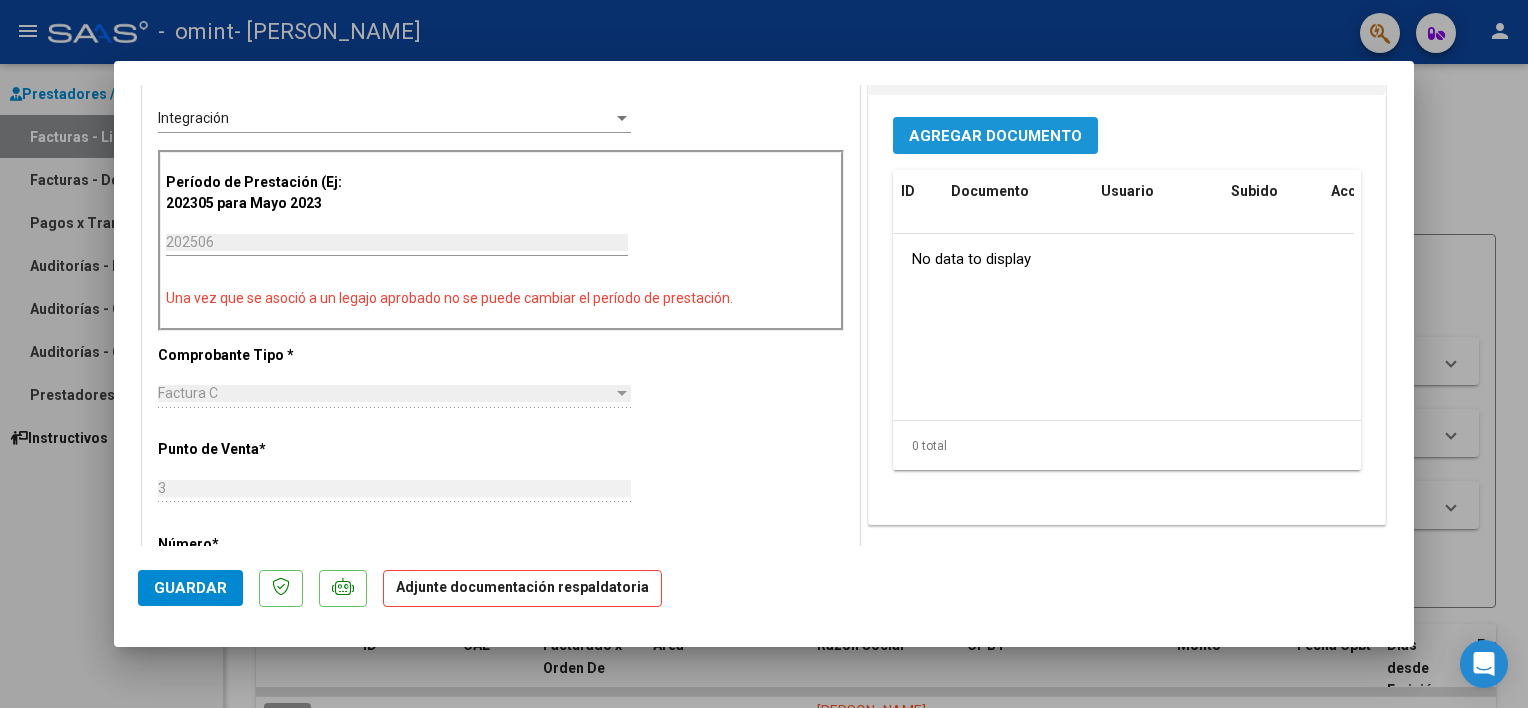 click on "Agregar Documento" at bounding box center (995, 136) 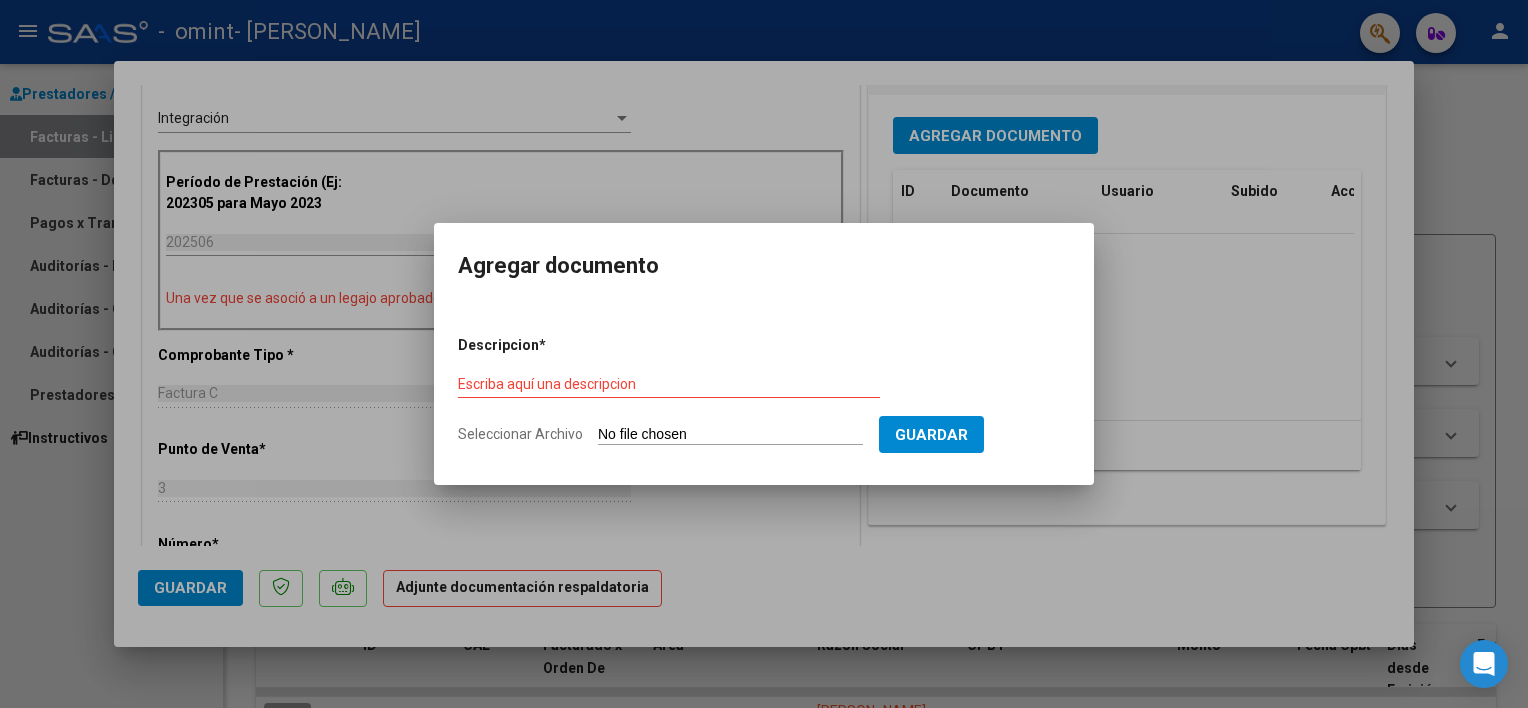 click on "Escriba aquí una descripcion" at bounding box center [669, 384] 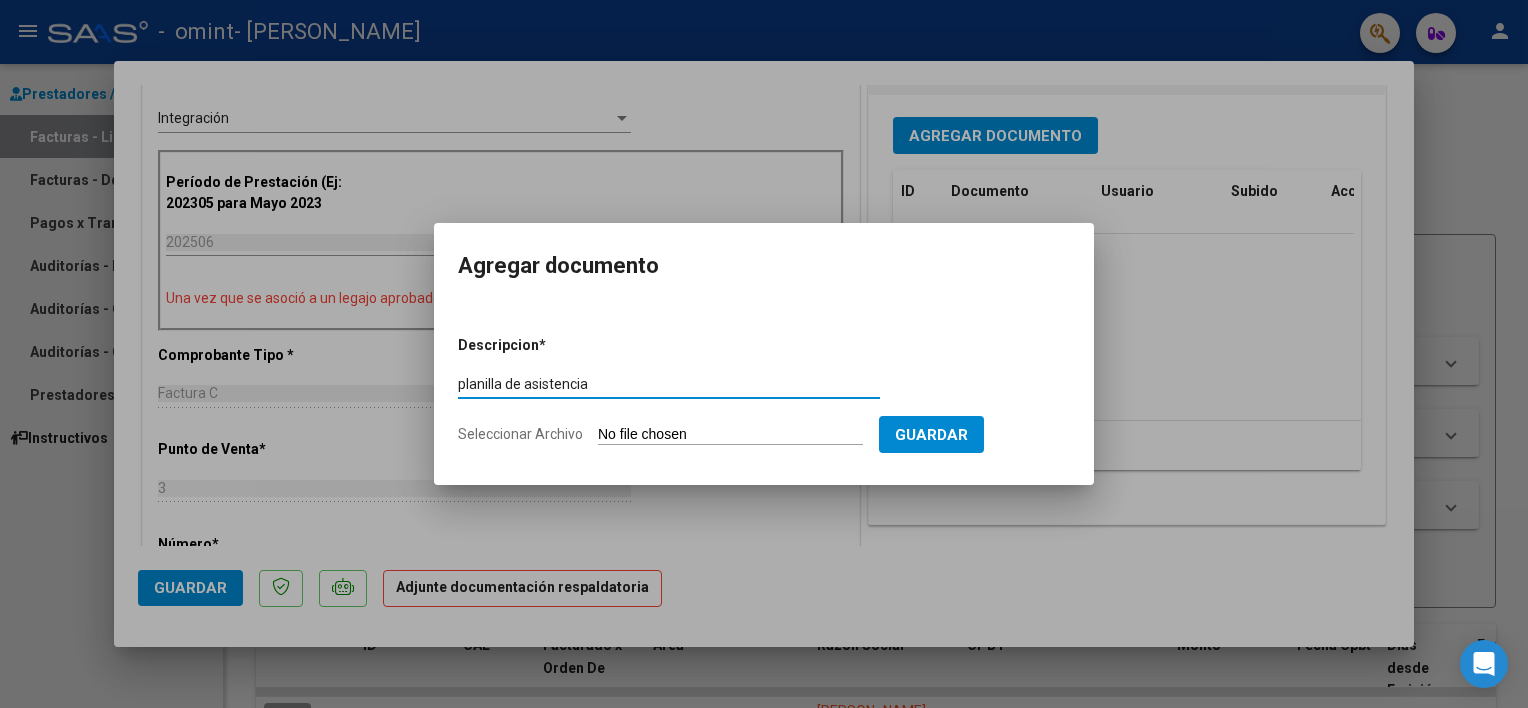 type on "planilla de asistencia" 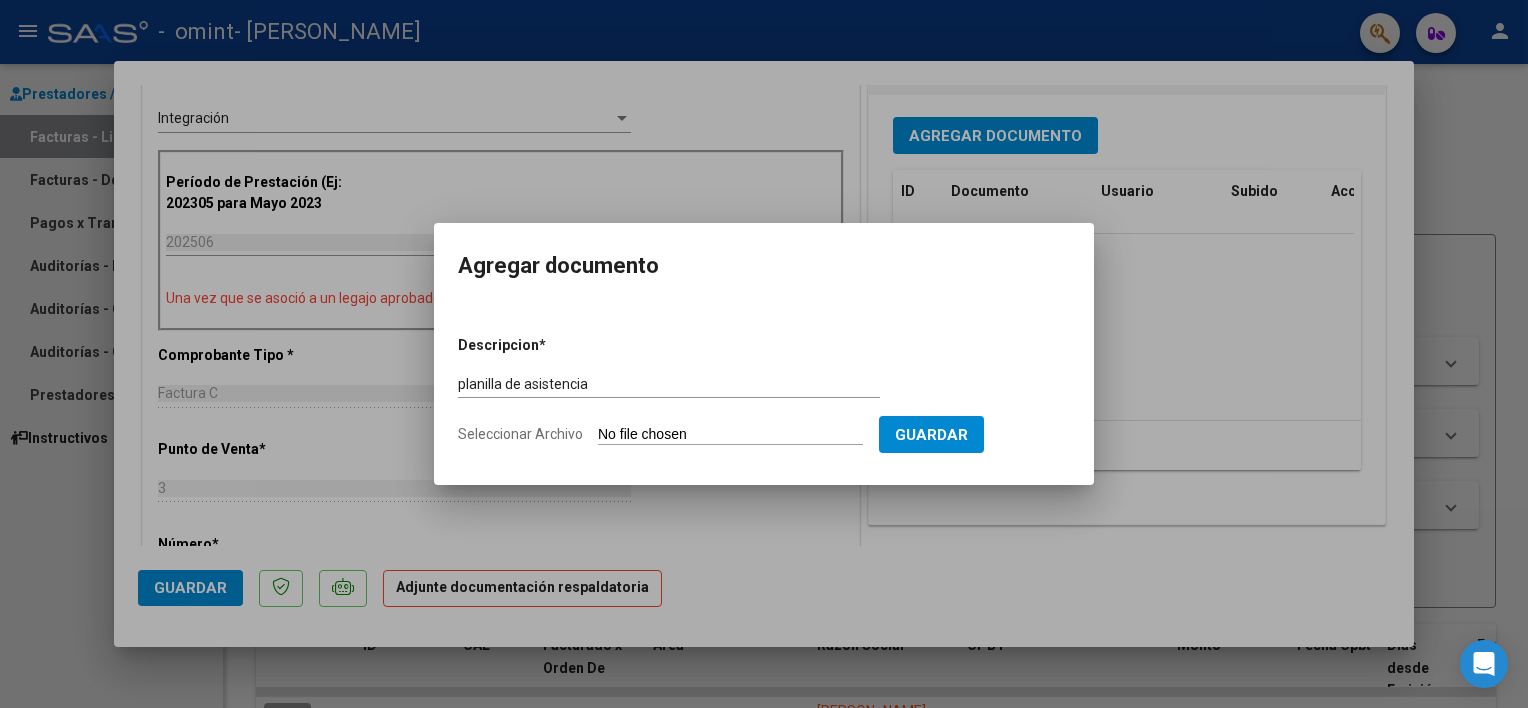click on "Seleccionar Archivo" at bounding box center [730, 435] 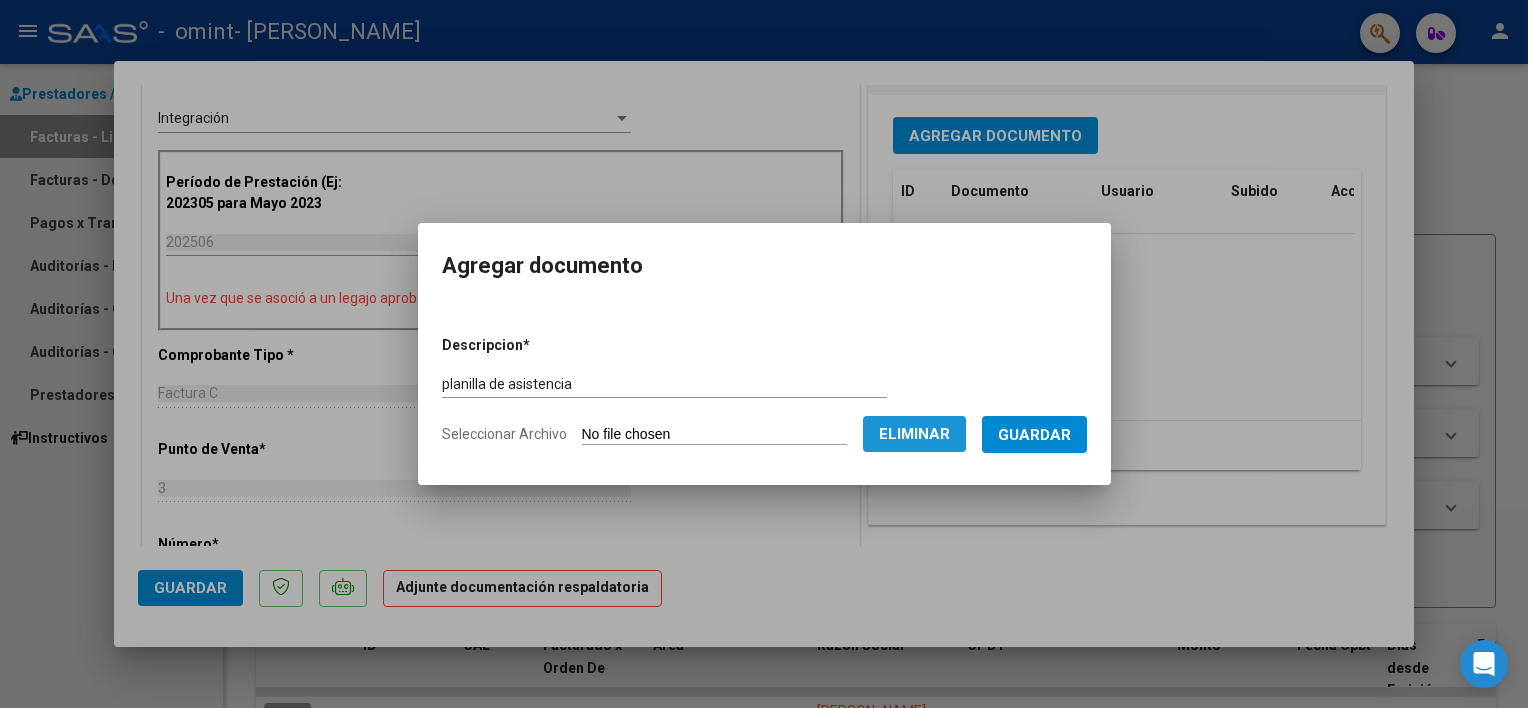 click on "Eliminar" 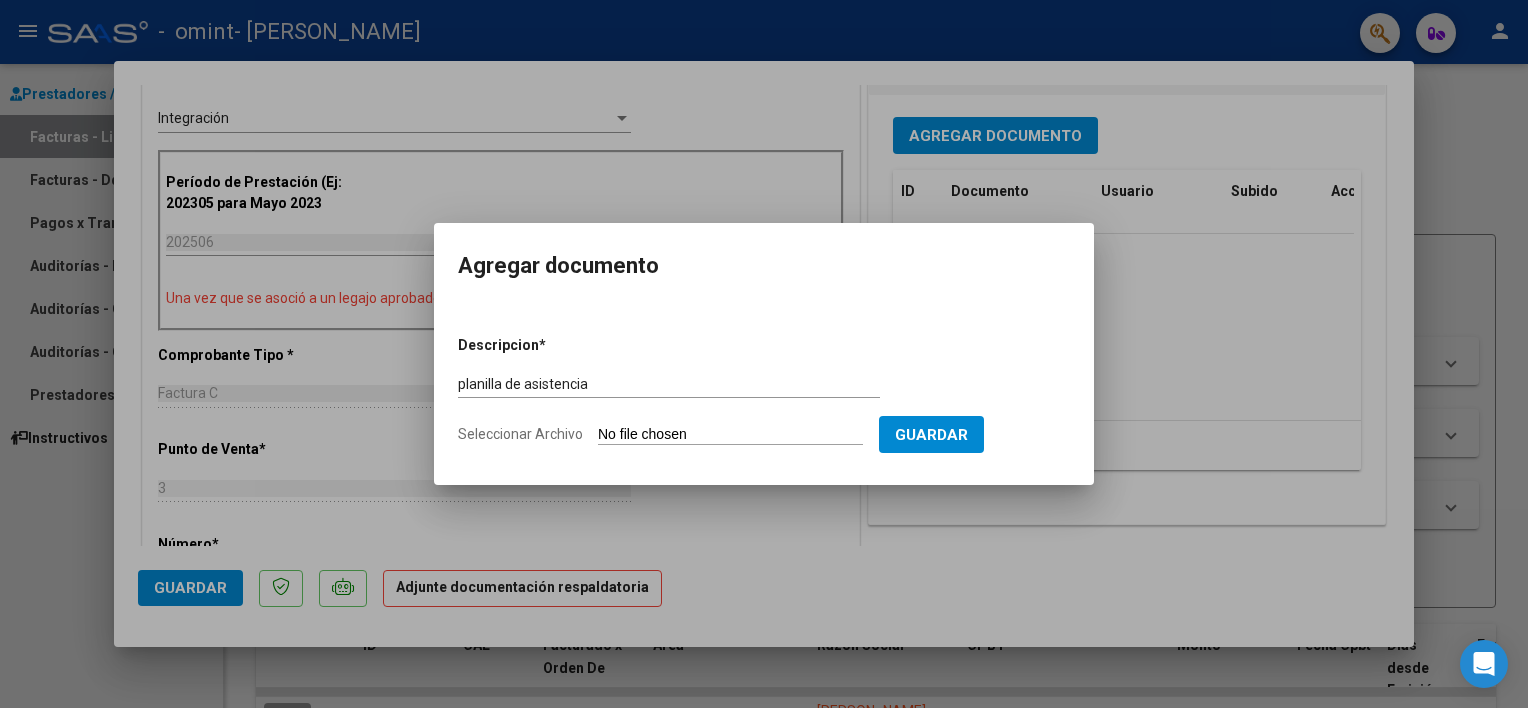 click on "Seleccionar Archivo" 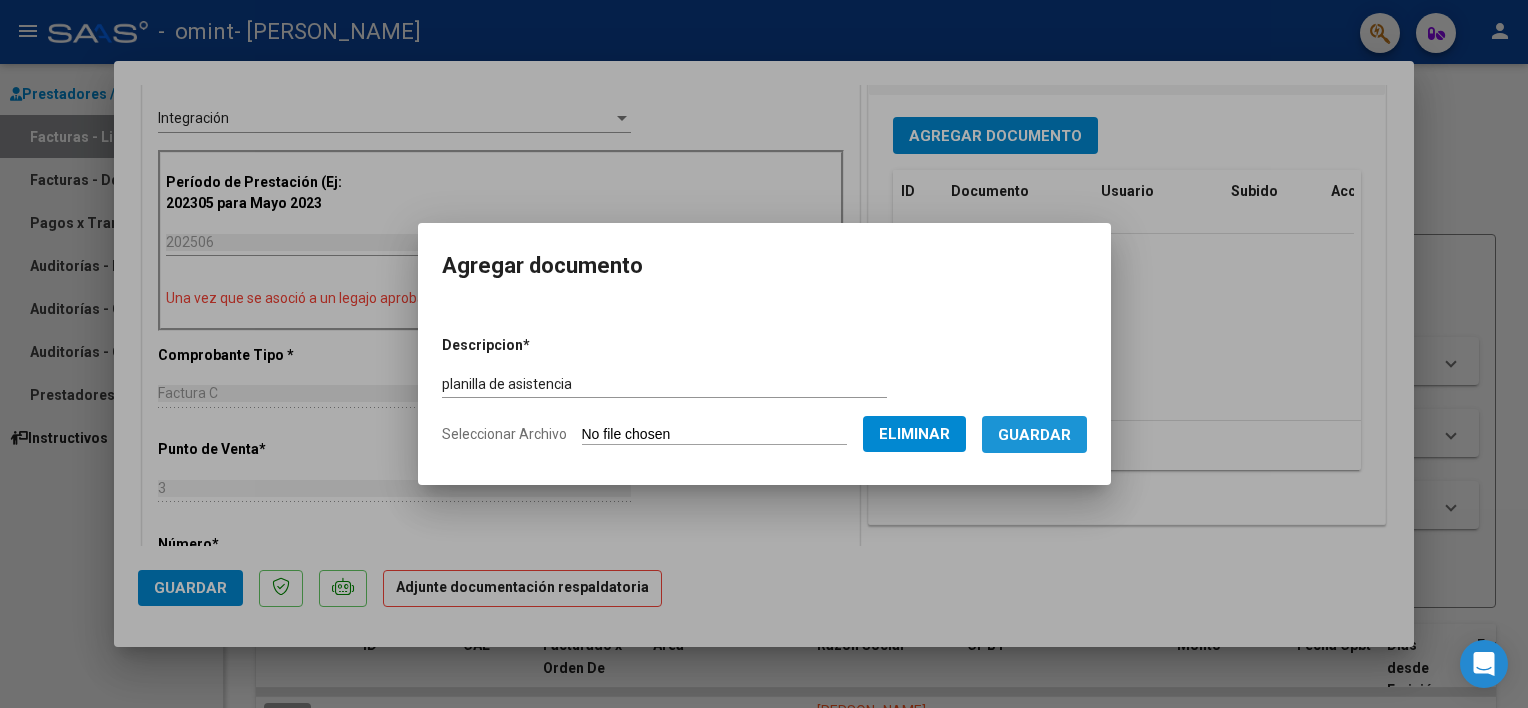click on "Guardar" at bounding box center [1034, 435] 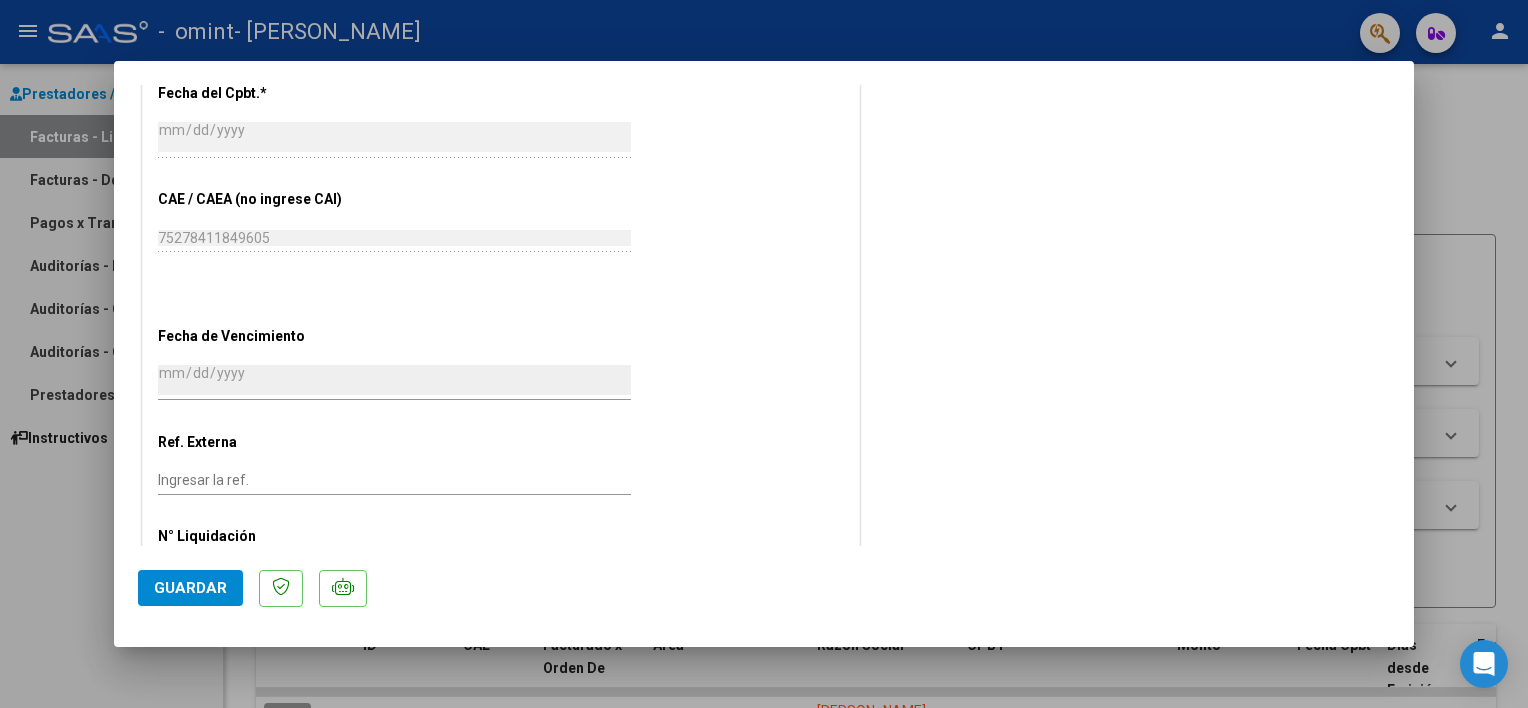 scroll, scrollTop: 1164, scrollLeft: 0, axis: vertical 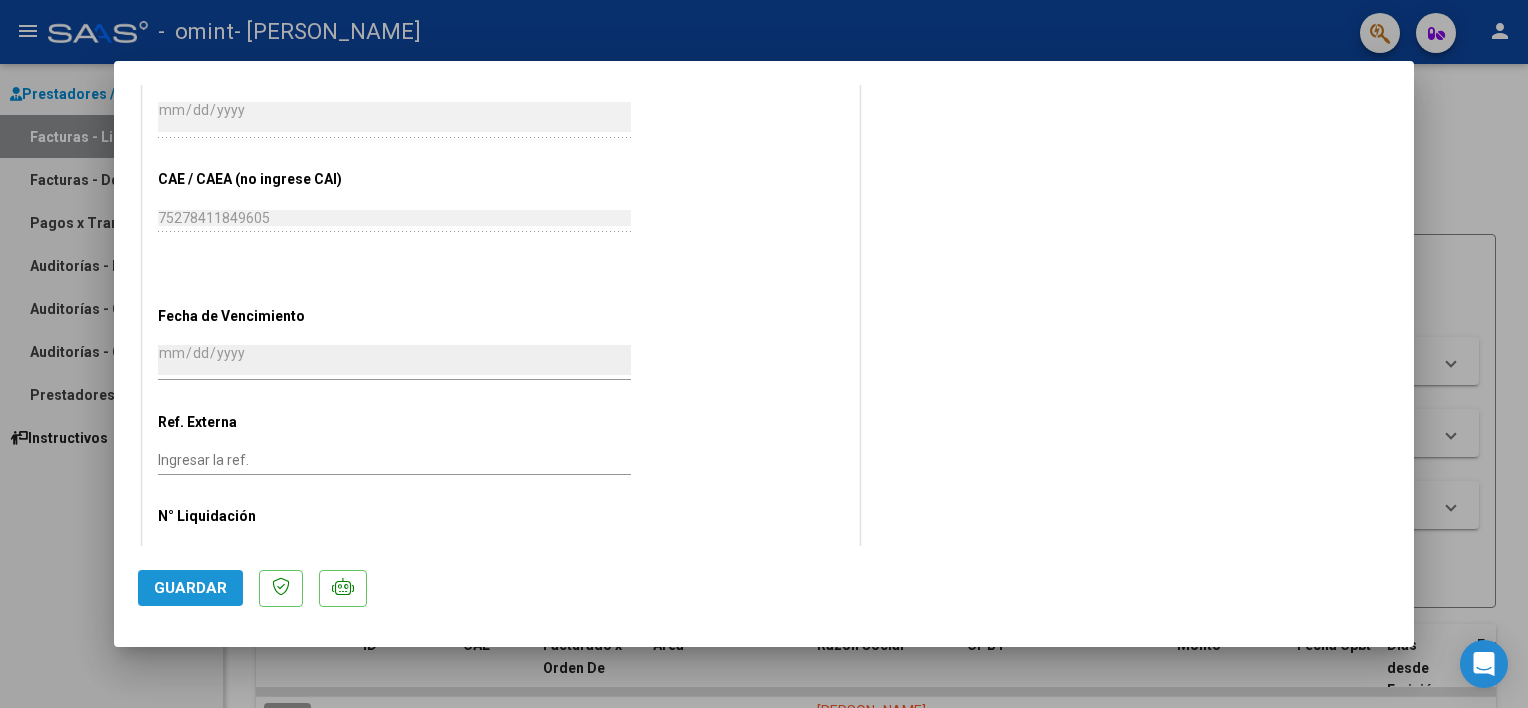 click on "Guardar" 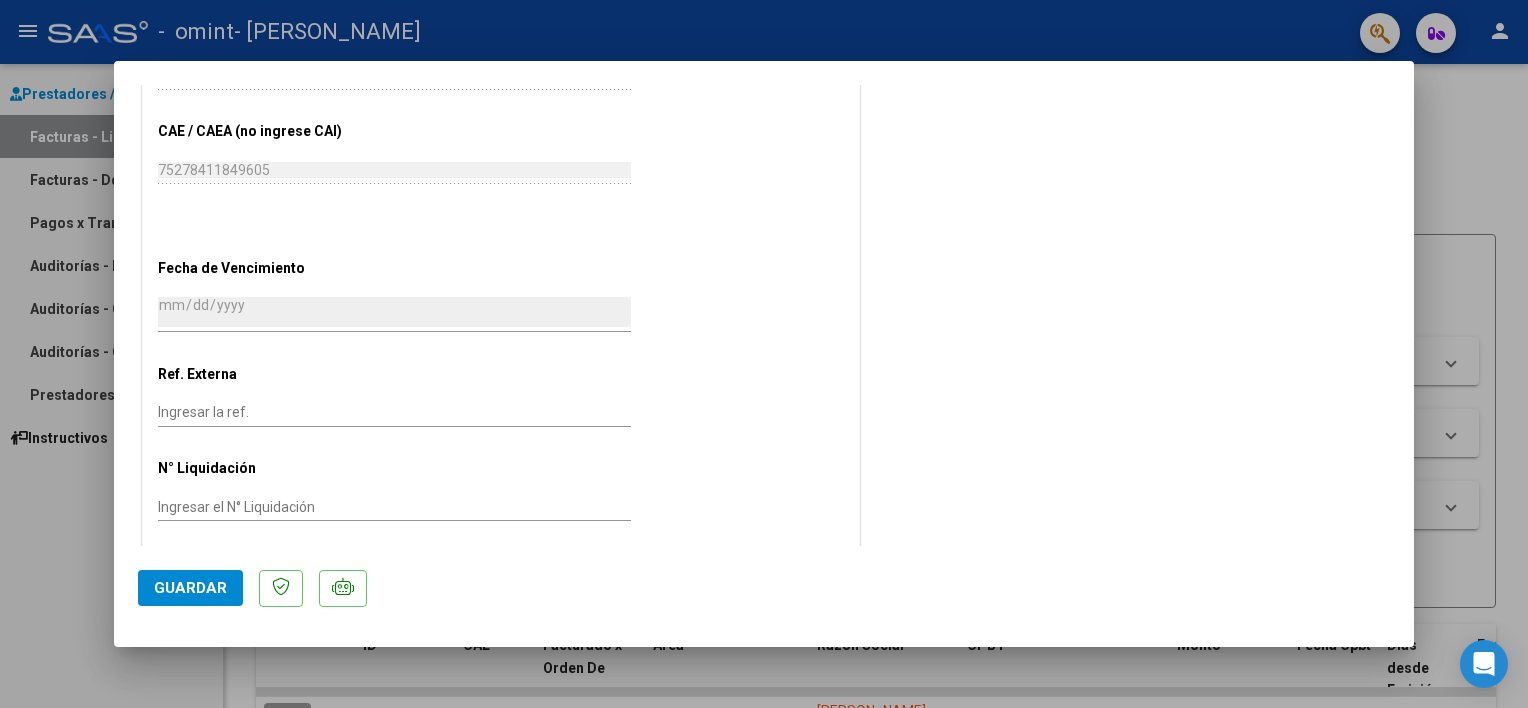 scroll, scrollTop: 1223, scrollLeft: 0, axis: vertical 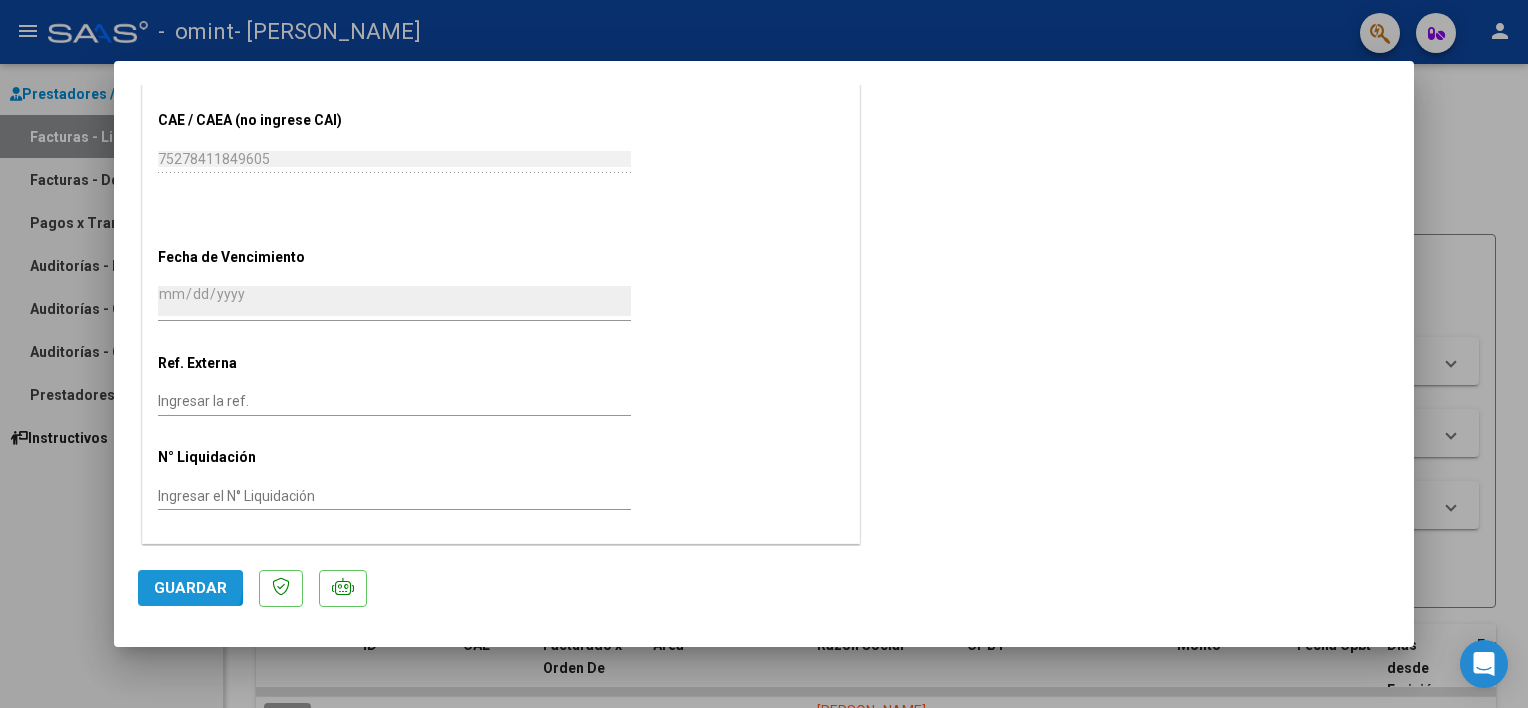 click on "Guardar" 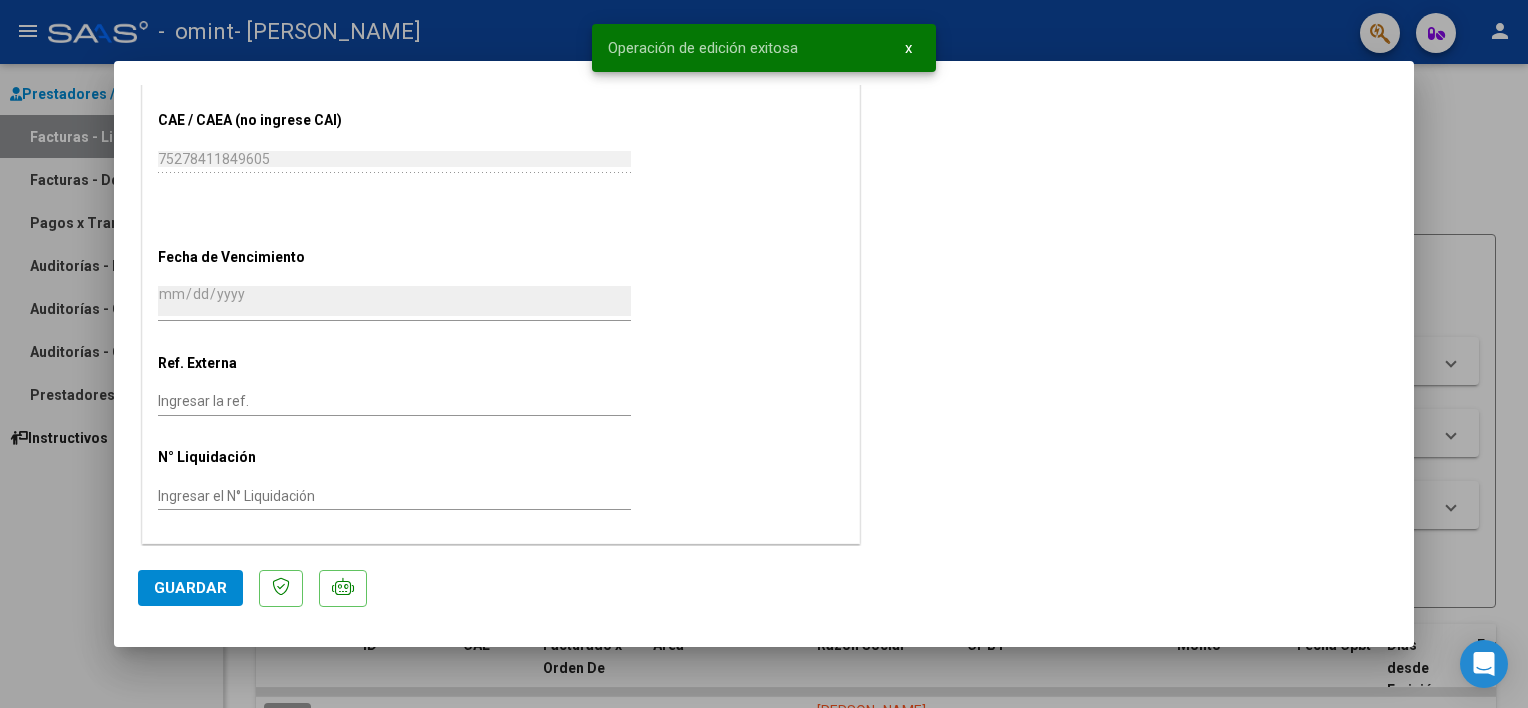 click at bounding box center [764, 354] 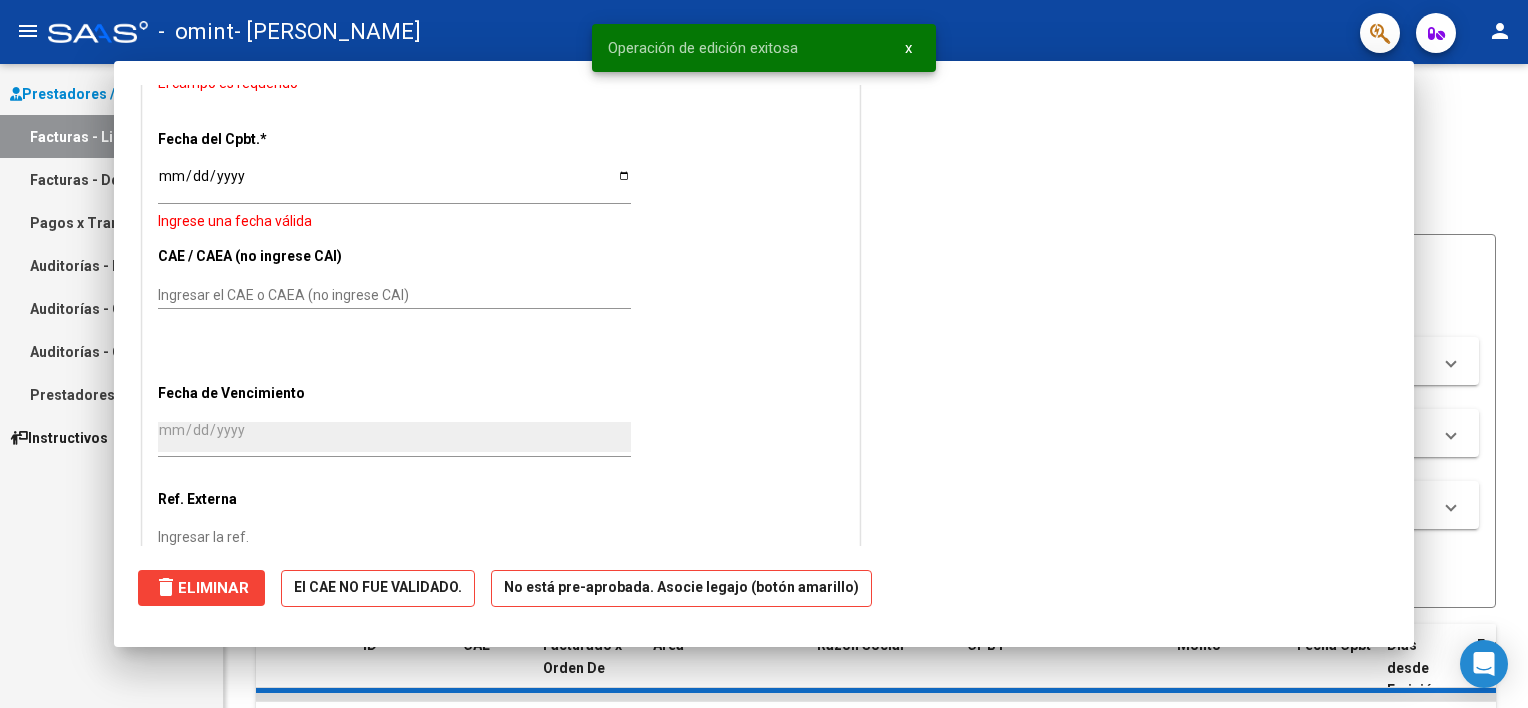 scroll, scrollTop: 1348, scrollLeft: 0, axis: vertical 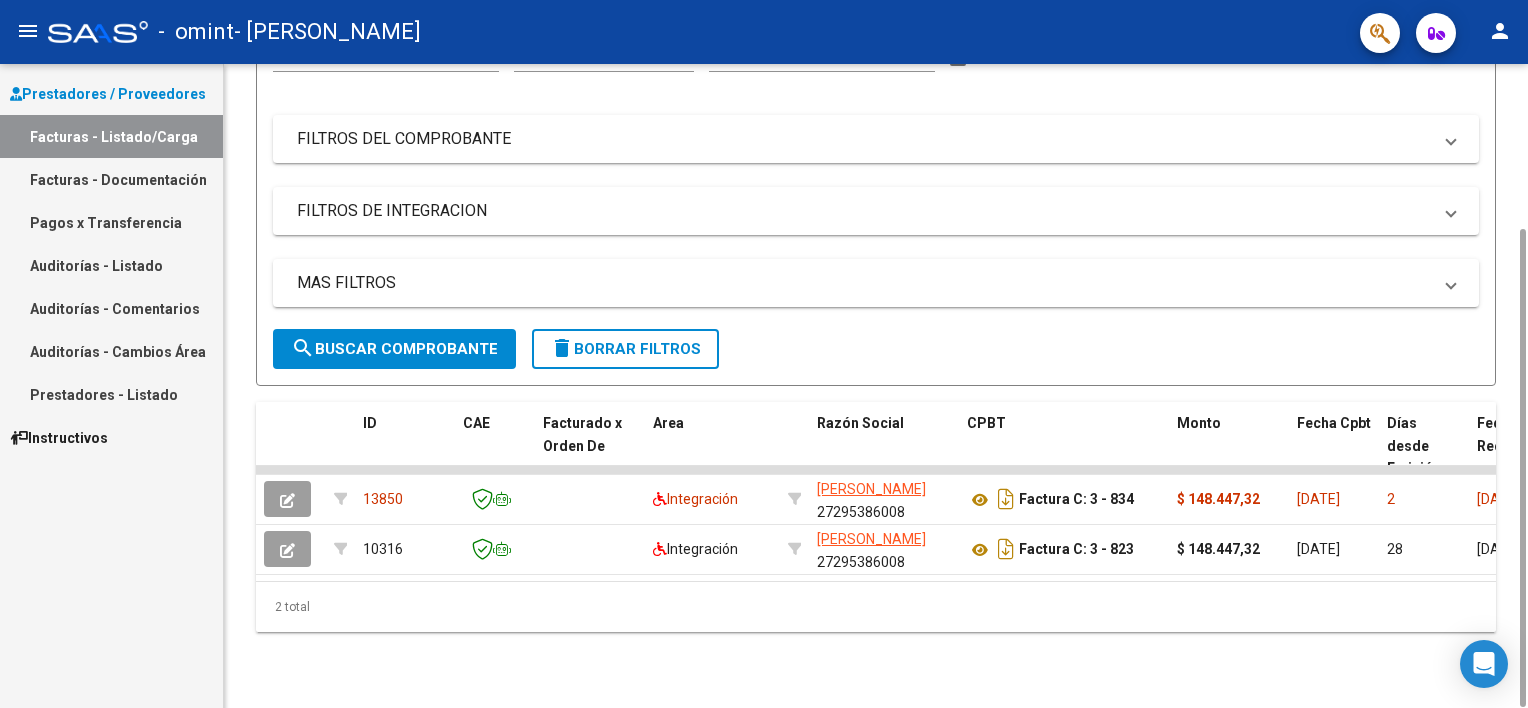 click on "menu -   omint   - [PERSON_NAME] person    Prestadores / Proveedores Facturas - Listado/Carga Facturas - Documentación Pagos x Transferencia Auditorías - Listado Auditorías - Comentarios Auditorías - Cambios Área Prestadores - Listado    Instructivos  Video tutorial   PRESTADORES -> Listado de CPBTs Emitidos por Prestadores / Proveedores (alt+q)   Cargar Comprobante
cloud_download  CSV  cloud_download  EXCEL  cloud_download  Estandar   Descarga Masiva
Filtros Id Area Area Todos  Confirmado   Mostrar totalizadores   FILTROS DEL COMPROBANTE  Comprobante Tipo Comprobante Tipo Start date – Fec. Comprobante Desde / Hasta Días Emisión Desde(cant. días) Días Emisión Hasta(cant. días) CUIT / Razón Social Pto. Venta Nro. Comprobante Código SSS CAE Válido CAE Válido Todos  Cargado Módulo Hosp. Todos  Tiene facturacion Apócrifa Hospital Refes  FILTROS DE INTEGRACION  Período De Prestación Campos del Archivo de Rendición Devuelto x SSS (dr_envio) Todos  Tipo de Registro –" at bounding box center [764, 354] 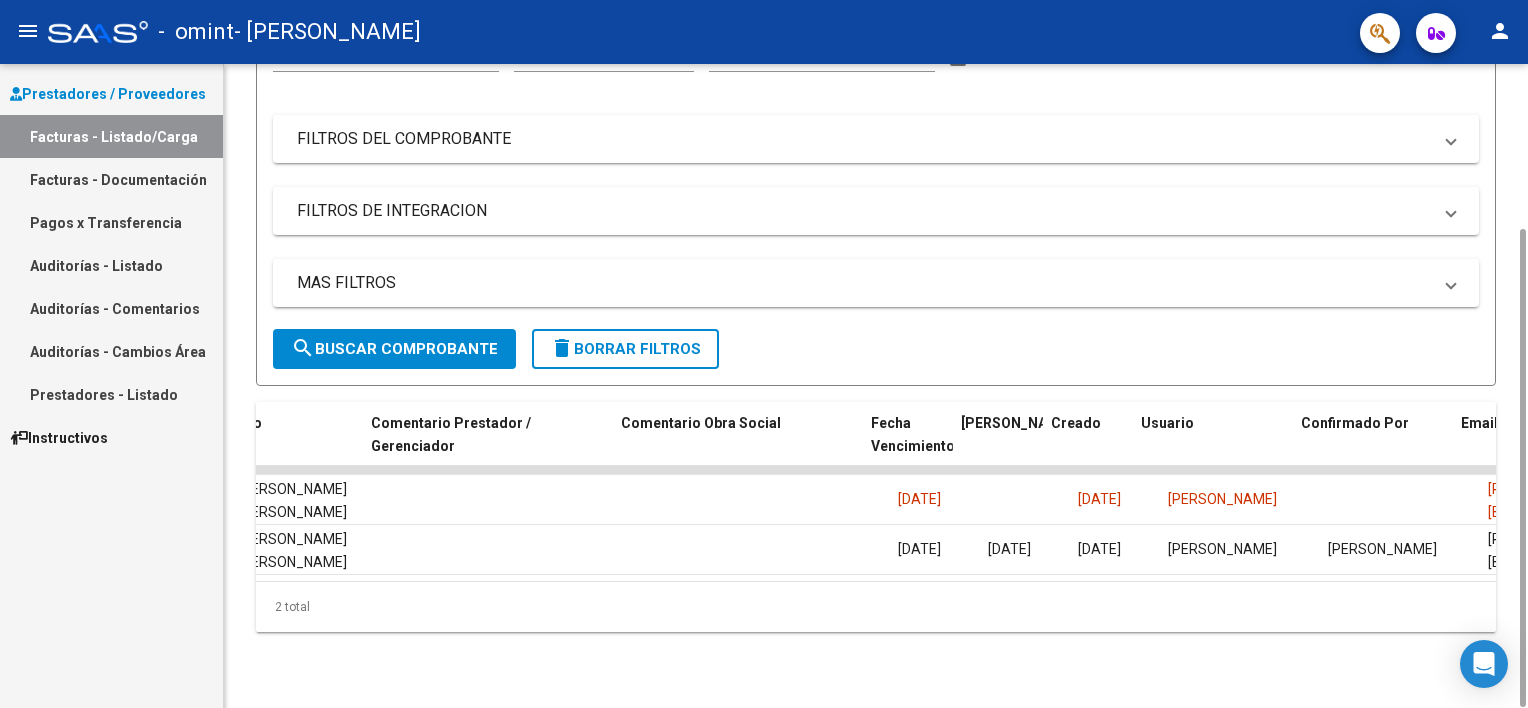 scroll, scrollTop: 0, scrollLeft: 2819, axis: horizontal 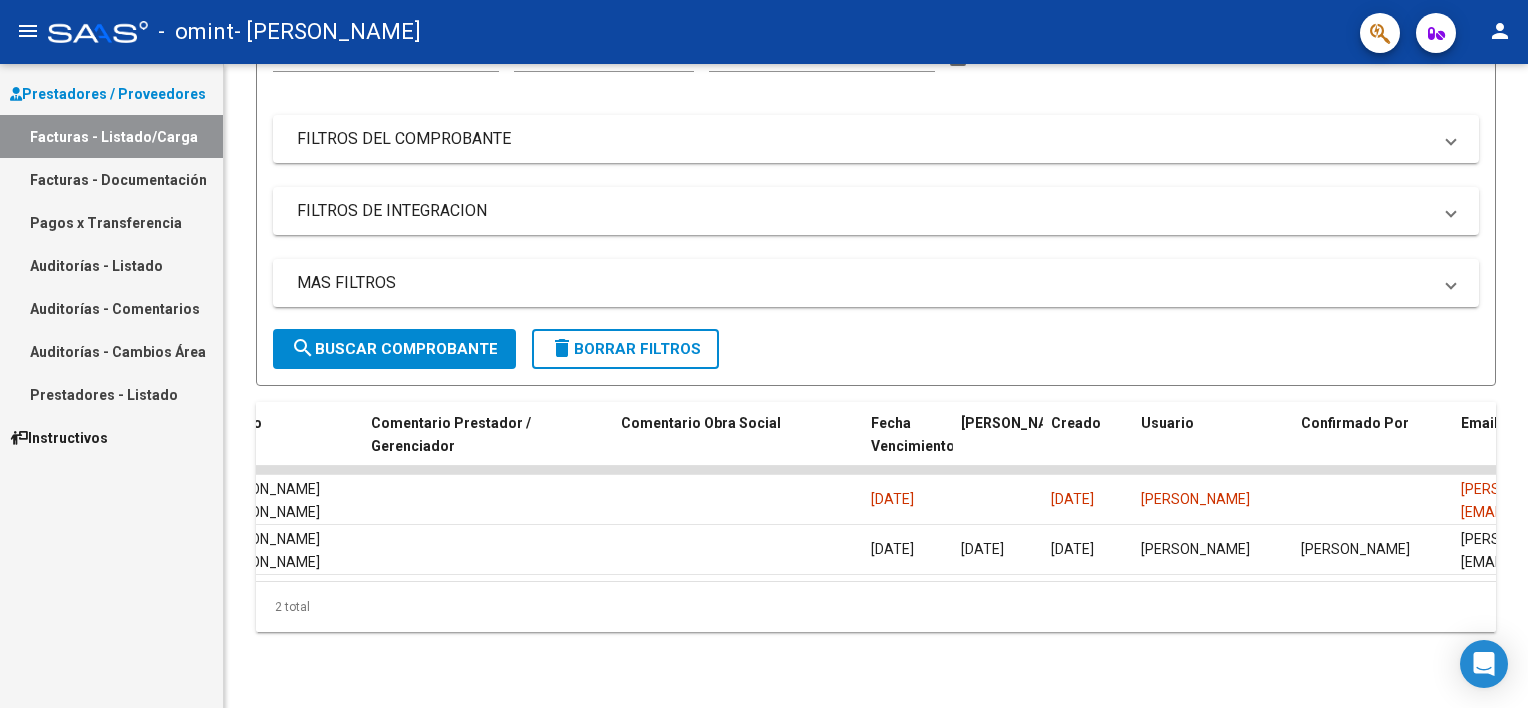 click on "person" 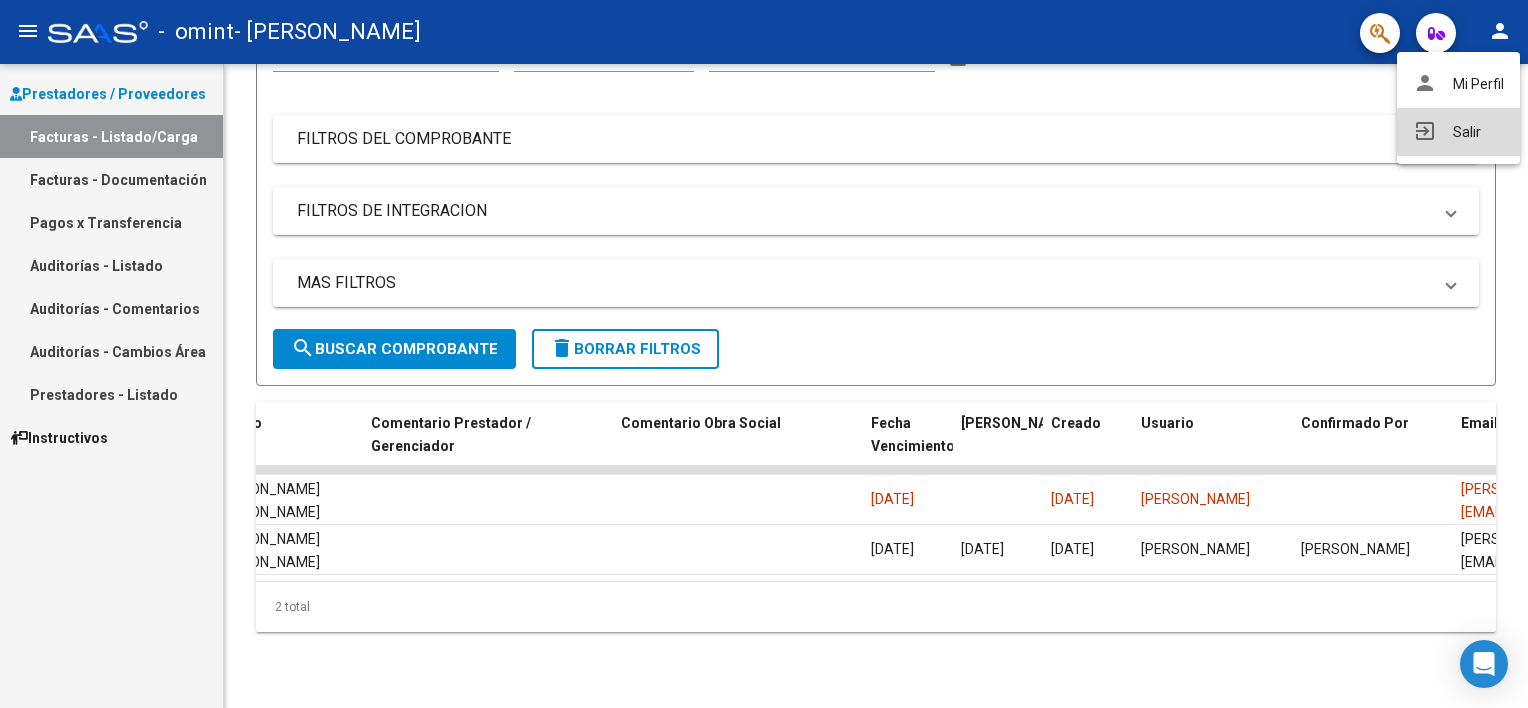 click on "exit_to_app  Salir" at bounding box center (1458, 132) 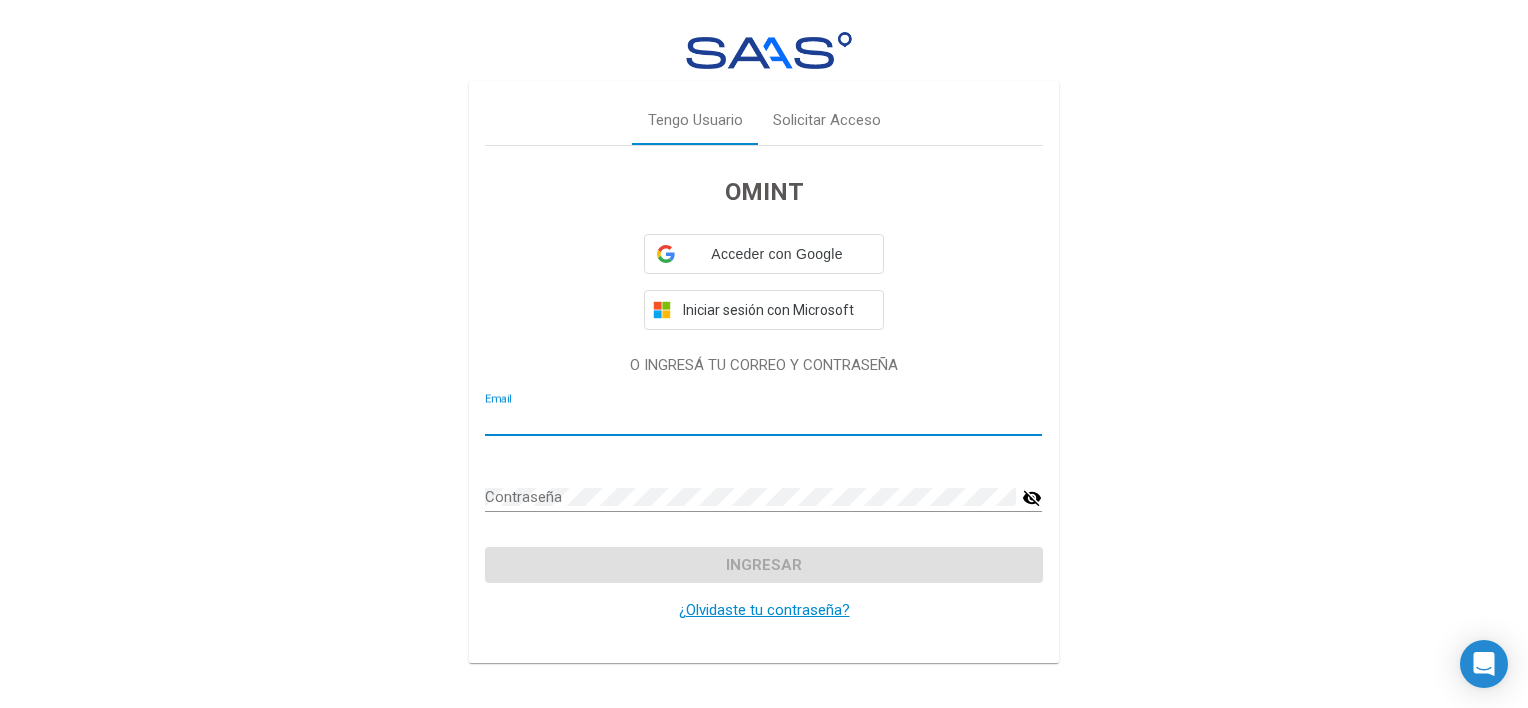 type on "[PERSON_NAME][EMAIL_ADDRESS][DOMAIN_NAME]" 